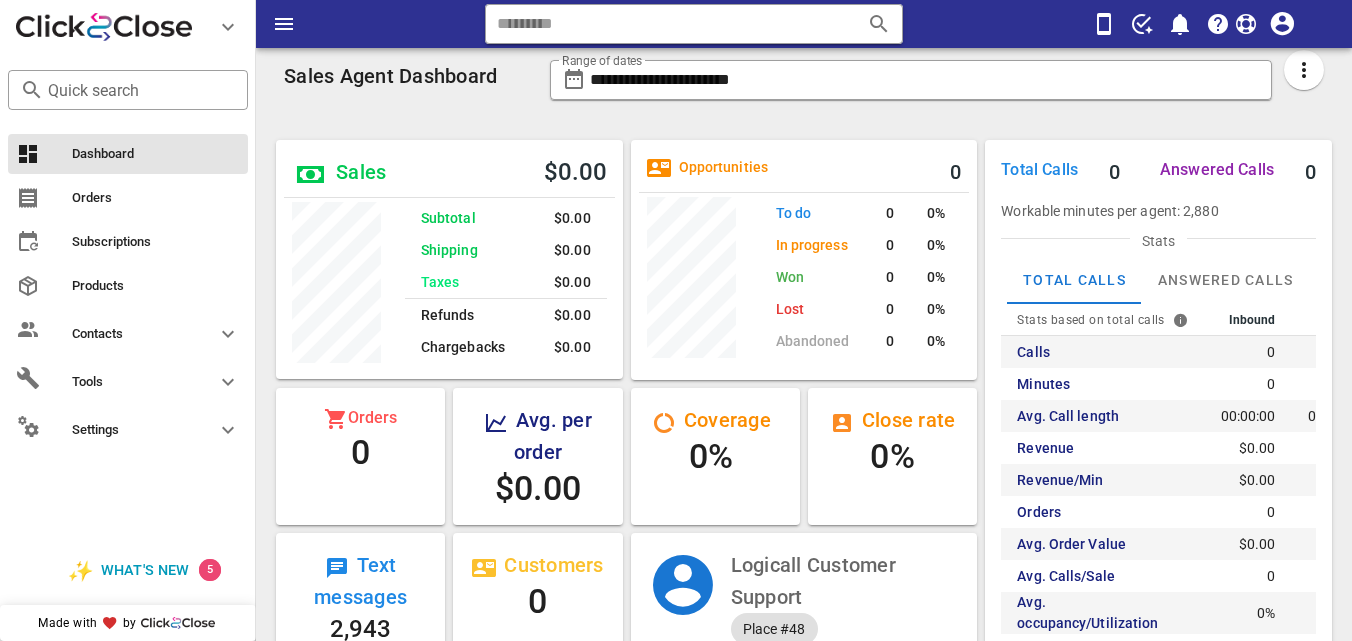 scroll, scrollTop: 0, scrollLeft: 0, axis: both 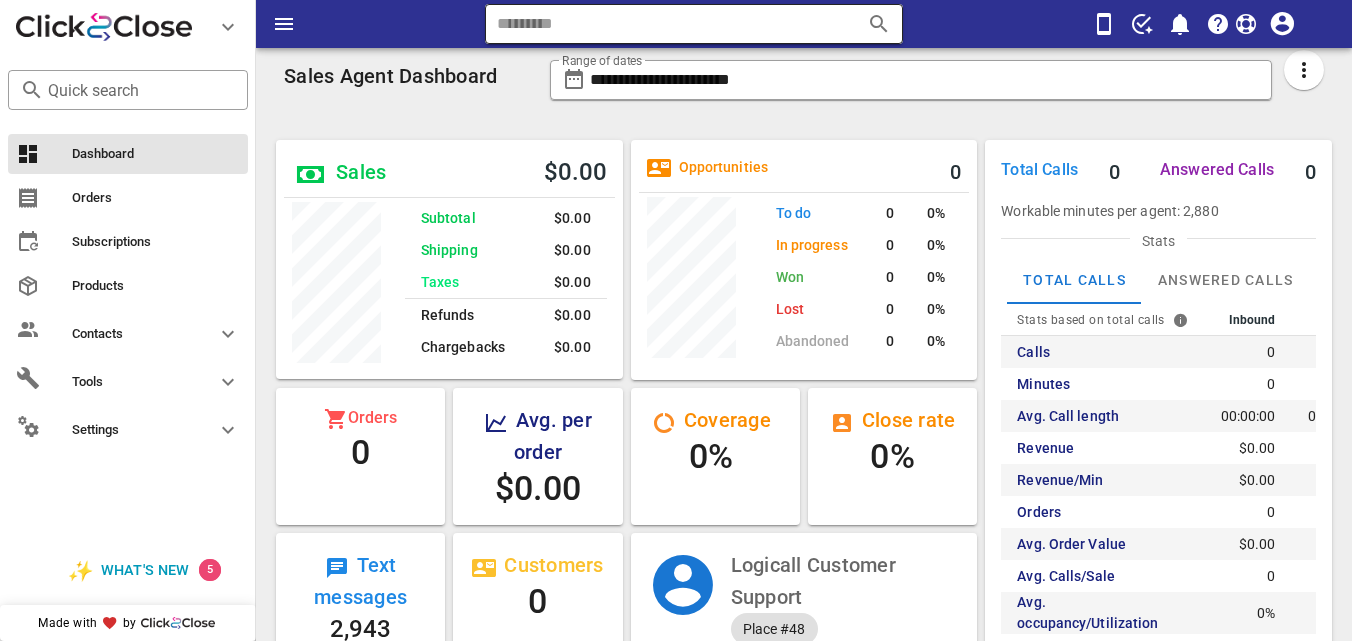 click at bounding box center (665, 24) 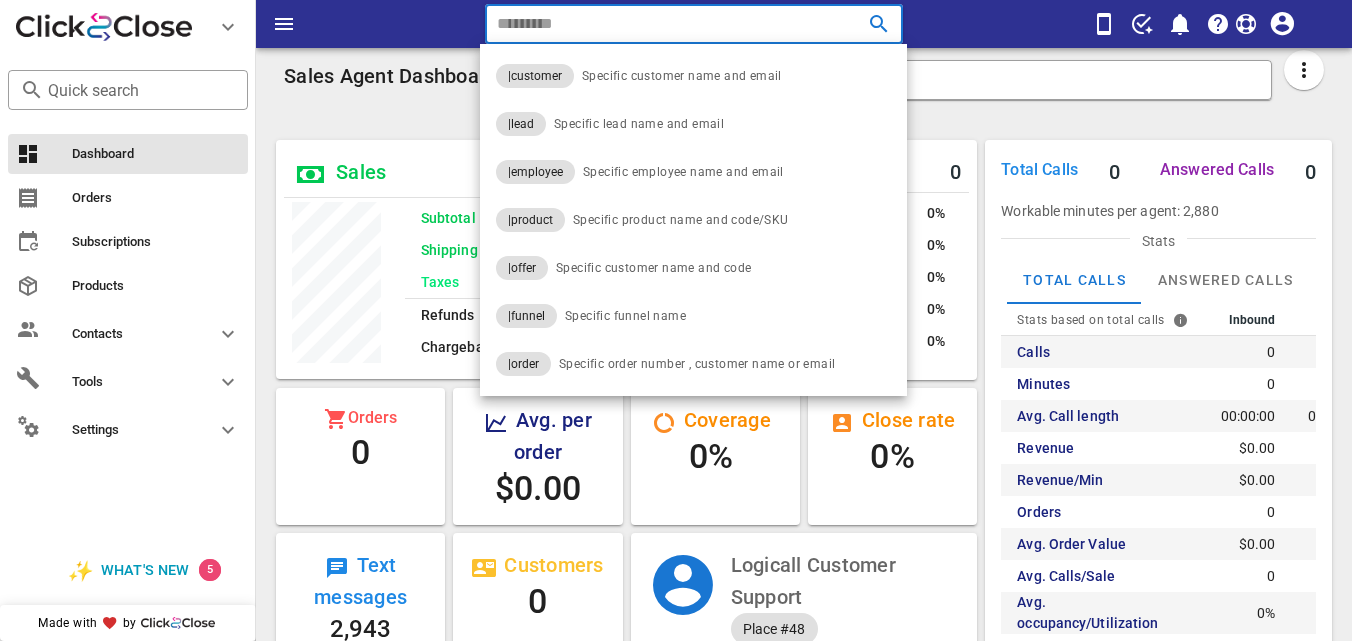 paste on "**********" 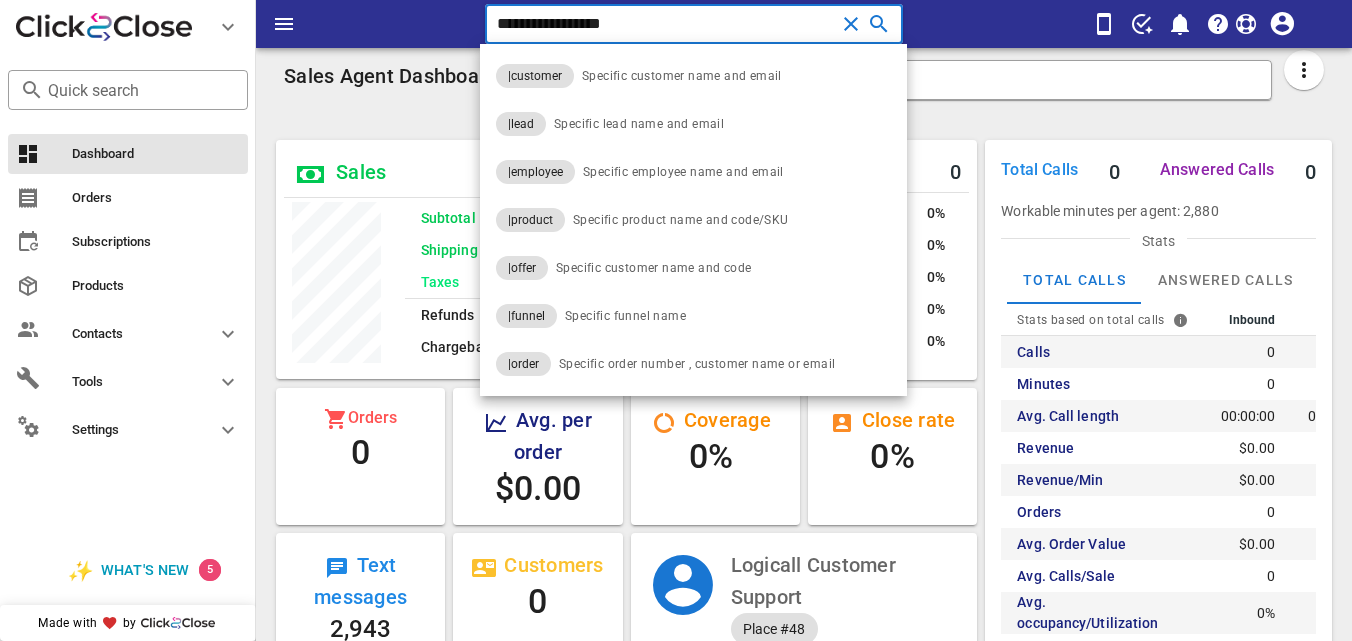type on "**********" 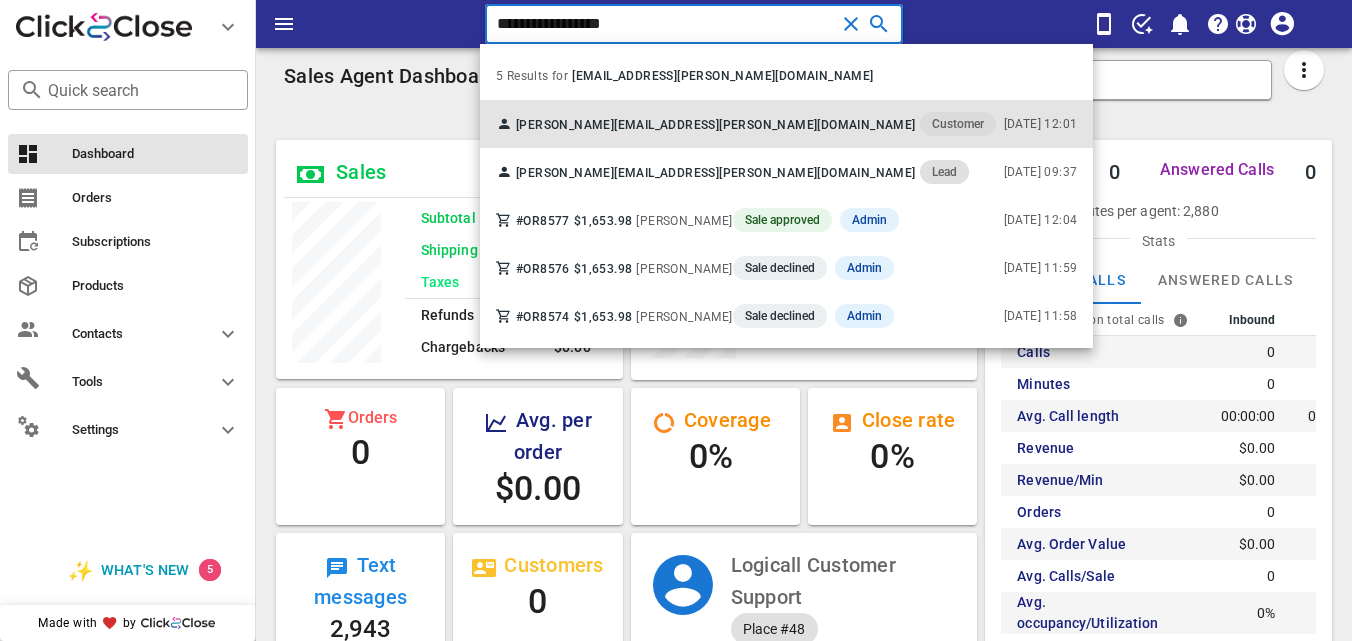click on "Customer" at bounding box center (958, 124) 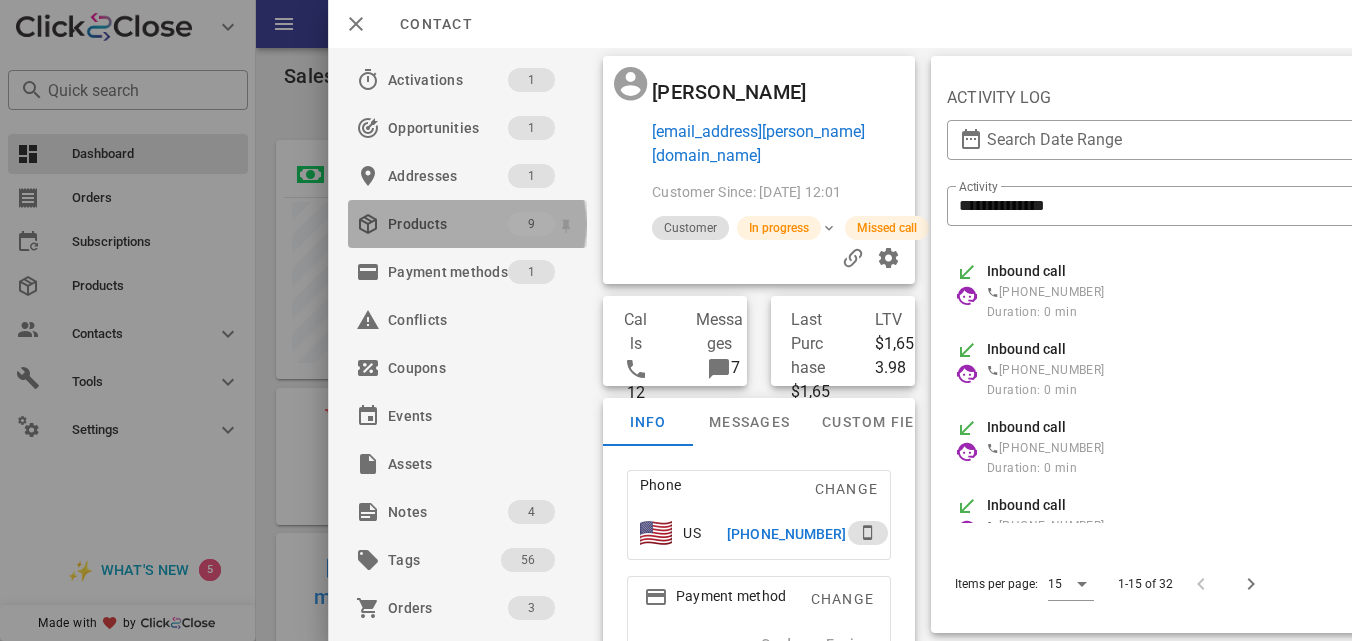 click on "Products" at bounding box center [448, 224] 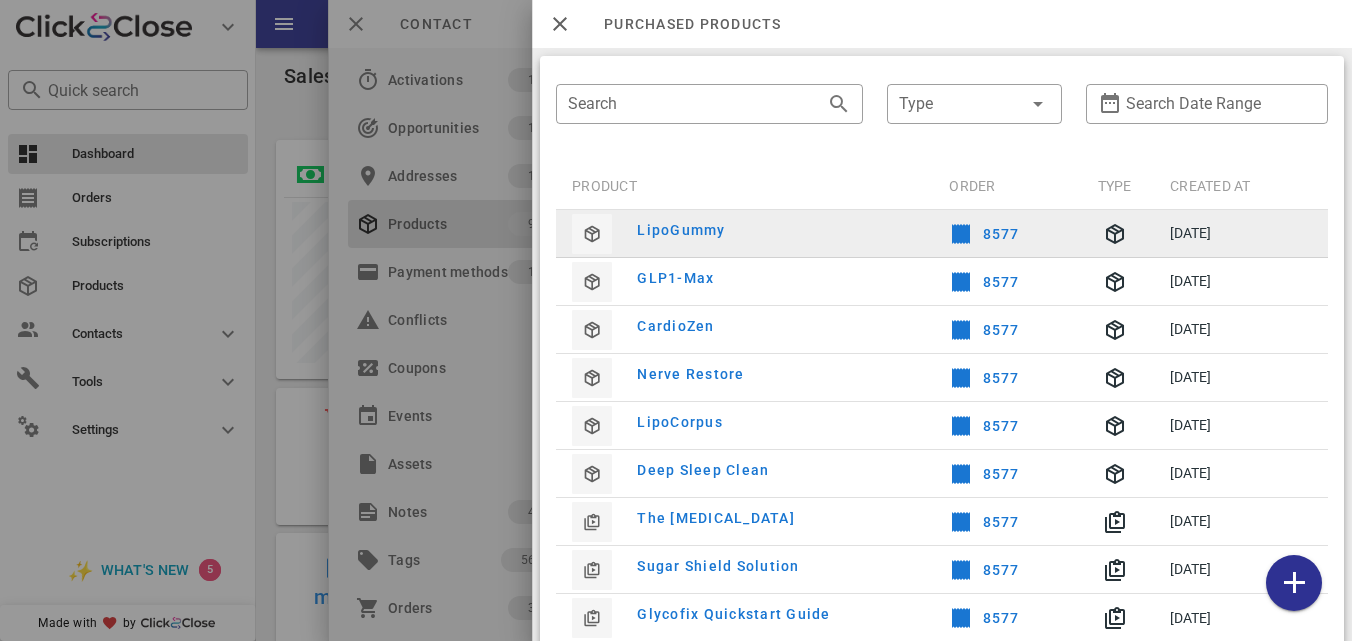 scroll, scrollTop: 84, scrollLeft: 0, axis: vertical 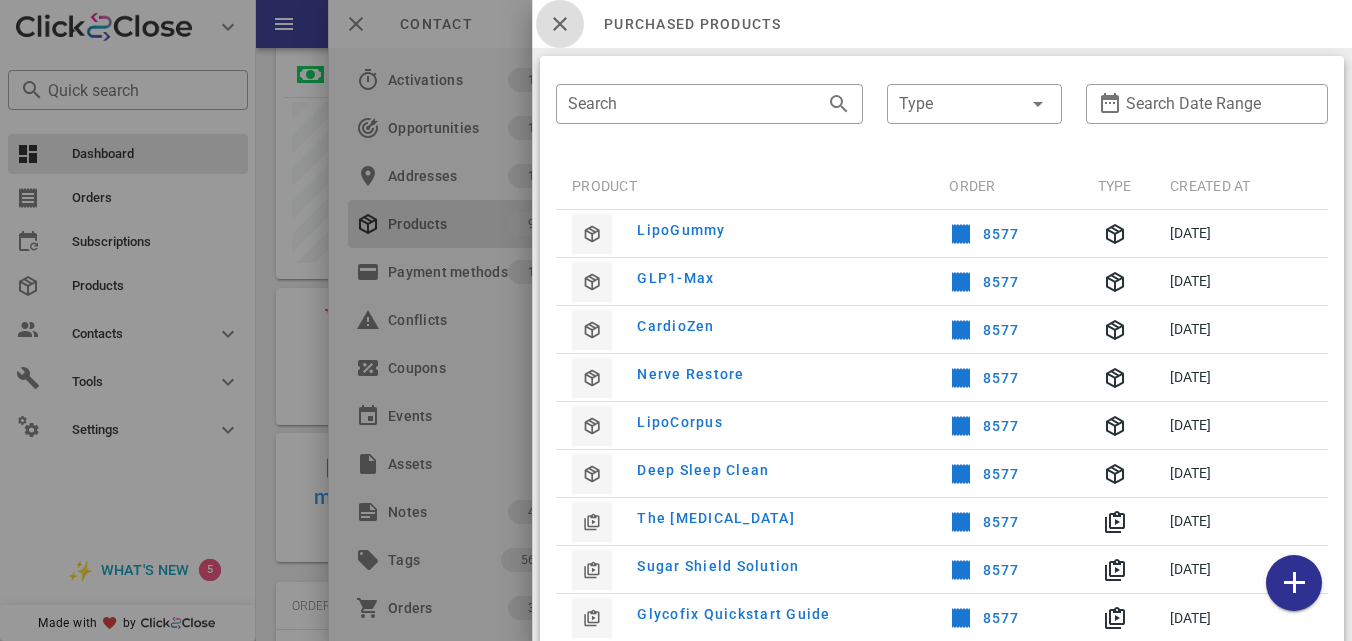 click at bounding box center (560, 24) 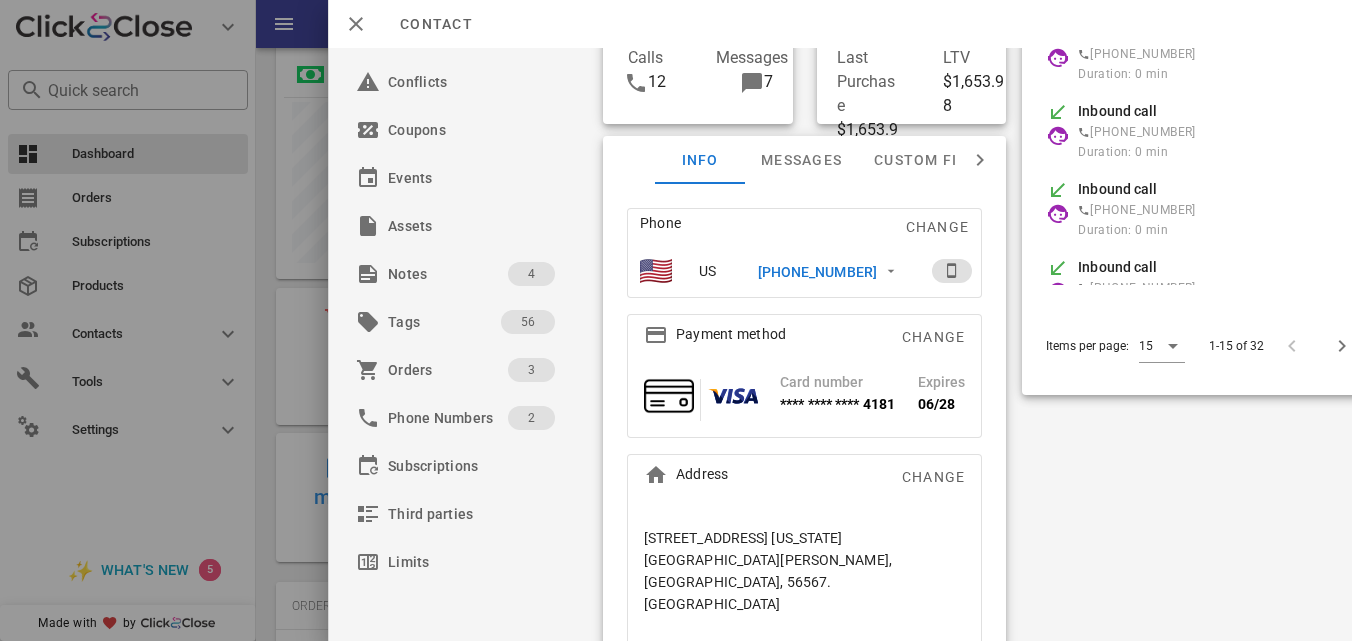 scroll, scrollTop: 250, scrollLeft: 0, axis: vertical 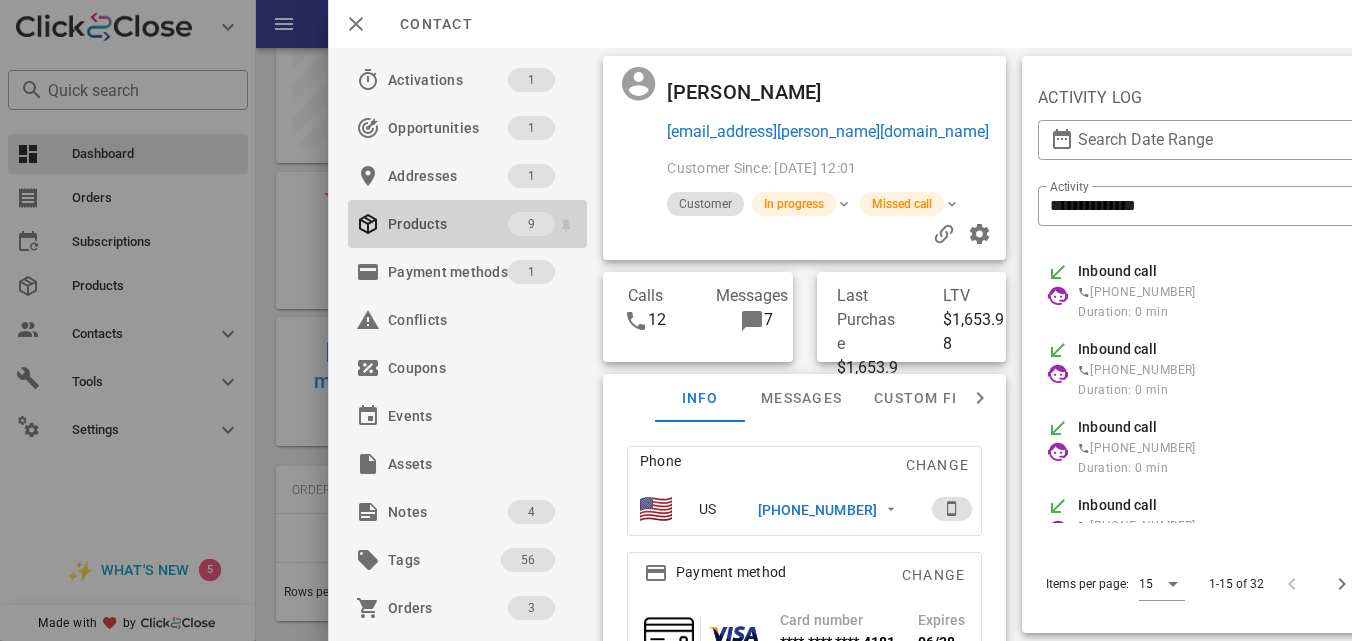 click on "Products" at bounding box center [448, 224] 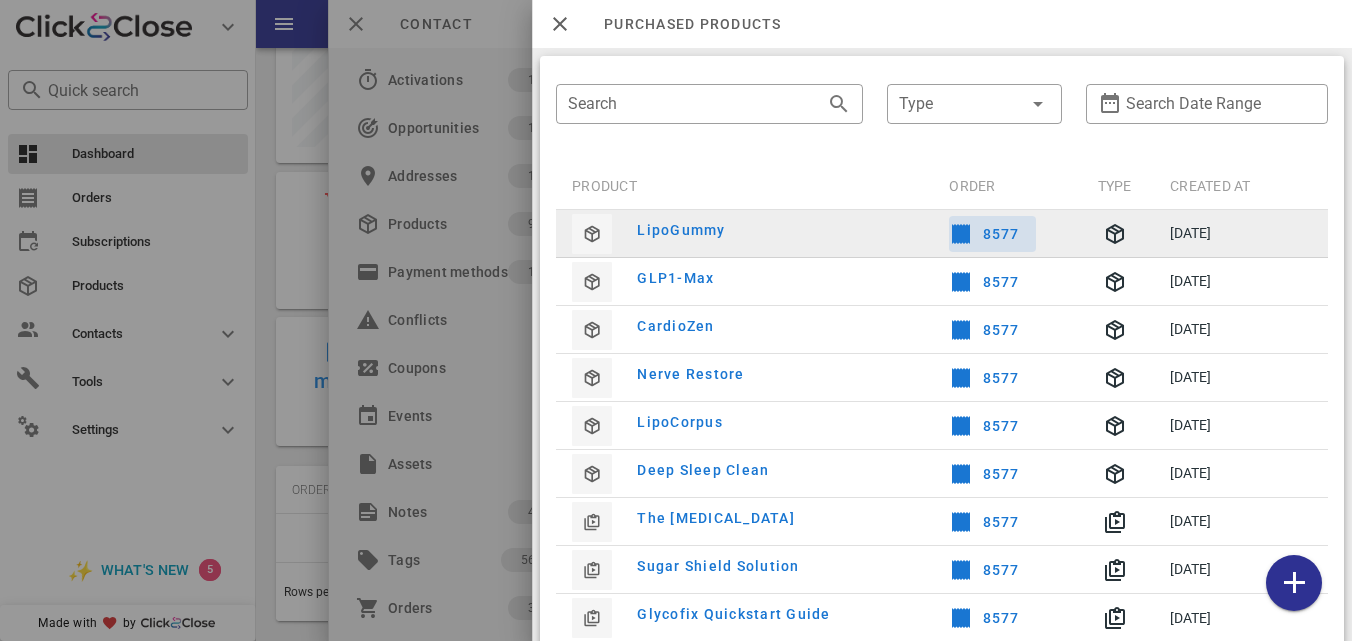 click at bounding box center [962, 234] 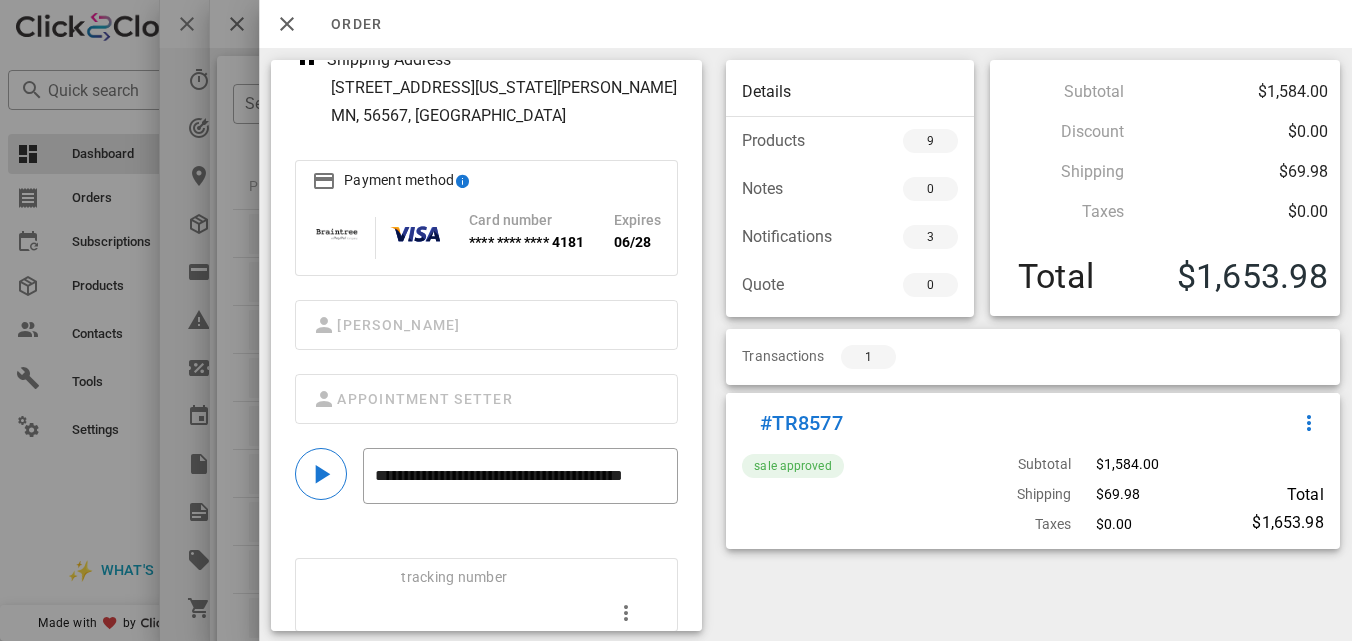 scroll, scrollTop: 317, scrollLeft: 0, axis: vertical 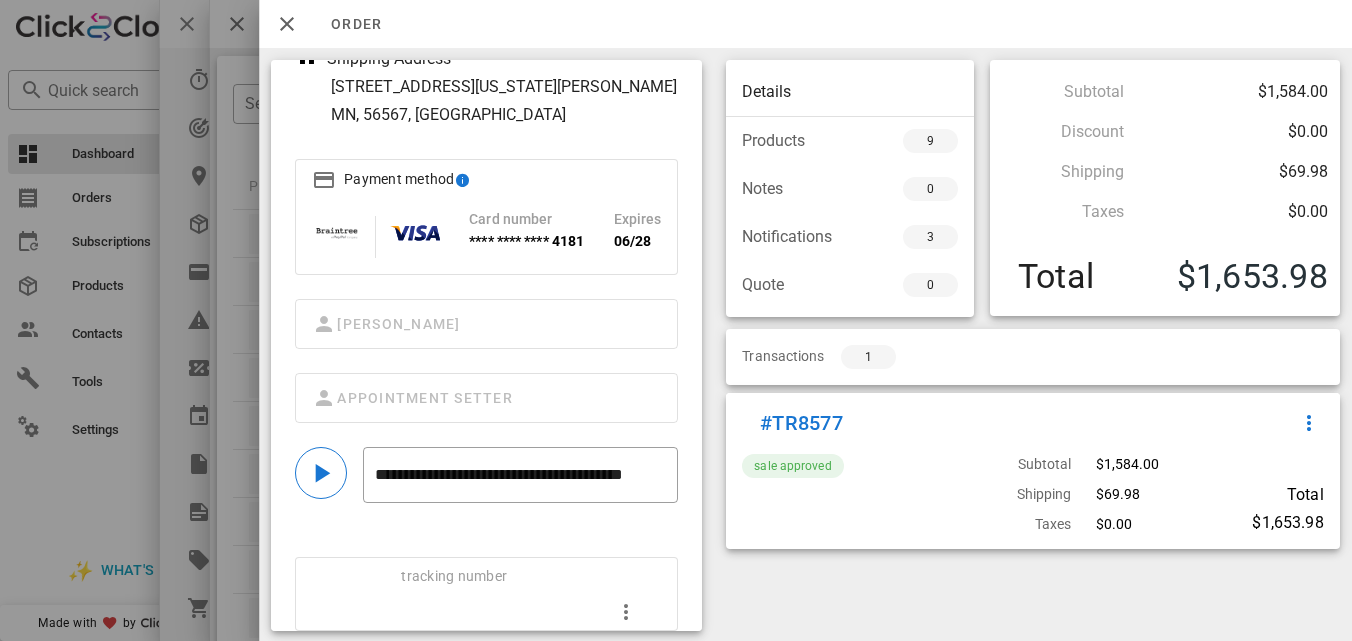 click on "View more trackings" at bounding box center (381, 649) 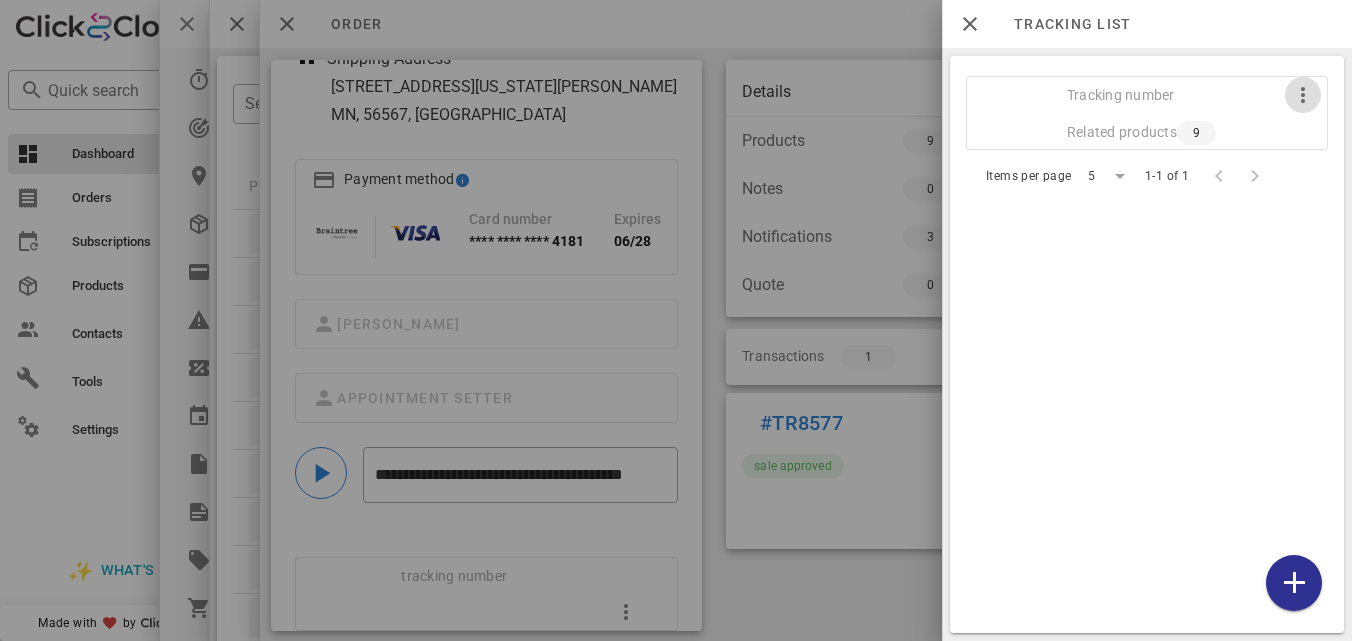 click at bounding box center [1303, 95] 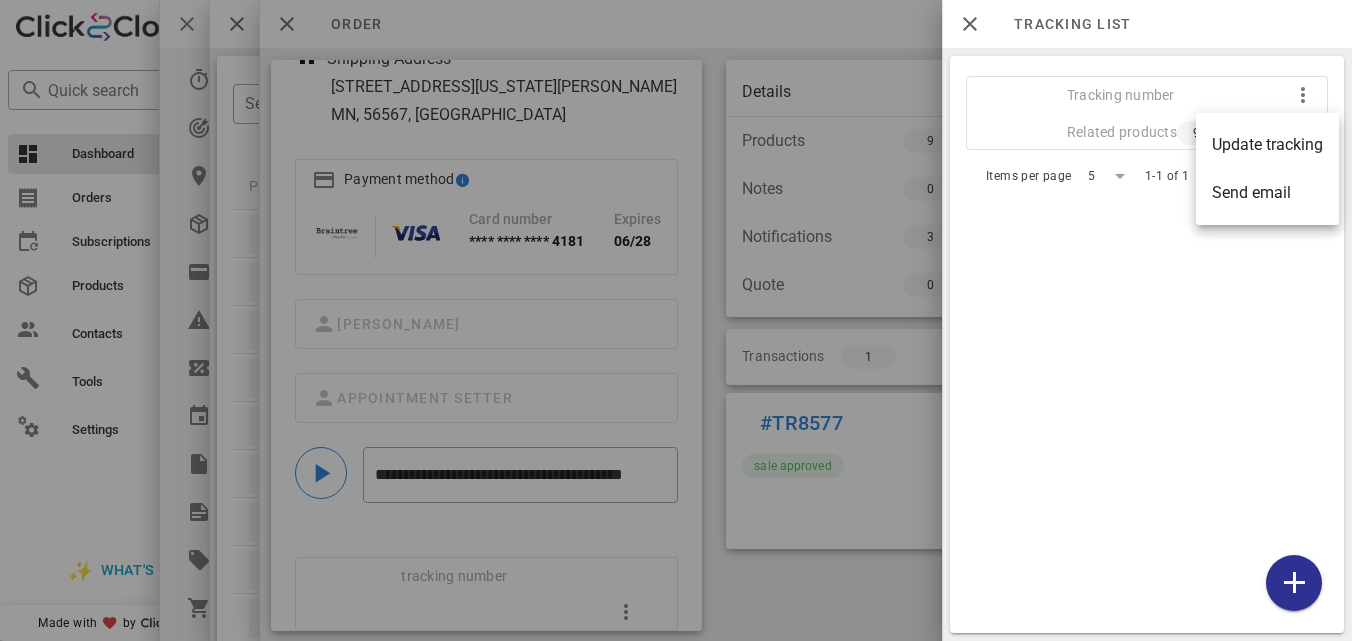 click on "Tracking number      Related products   9 Items per page  5 1-1 of 1" at bounding box center (1147, 344) 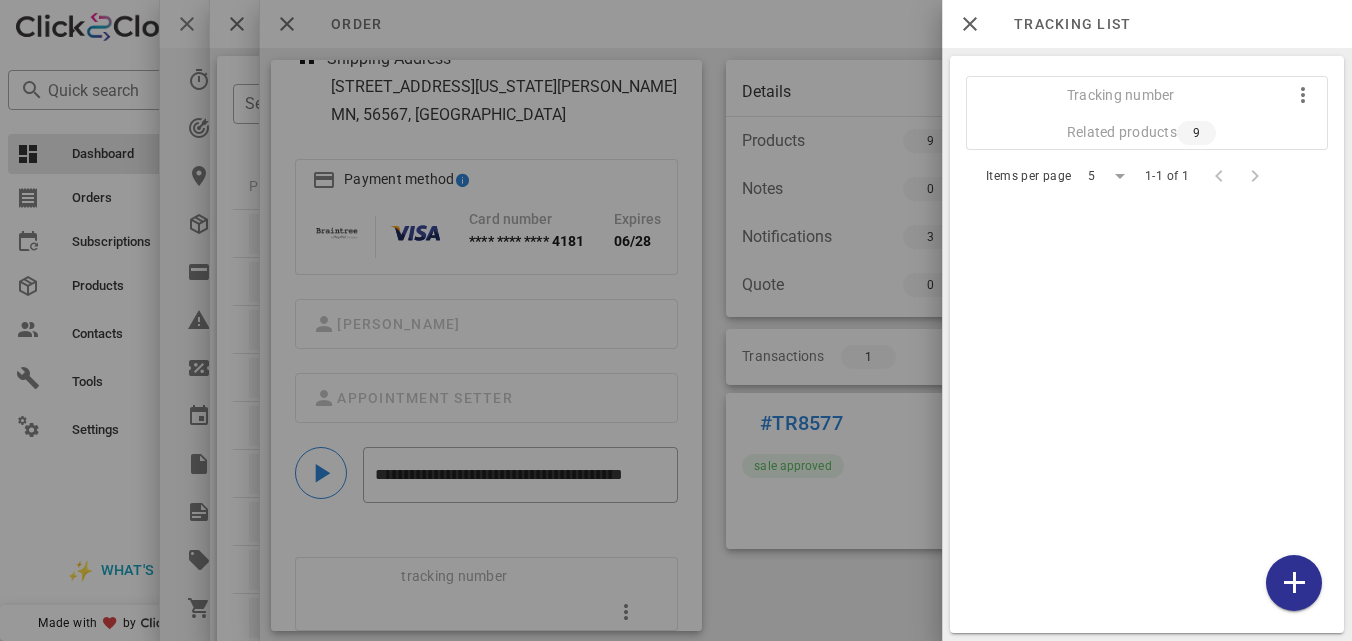 scroll, scrollTop: 31, scrollLeft: 0, axis: vertical 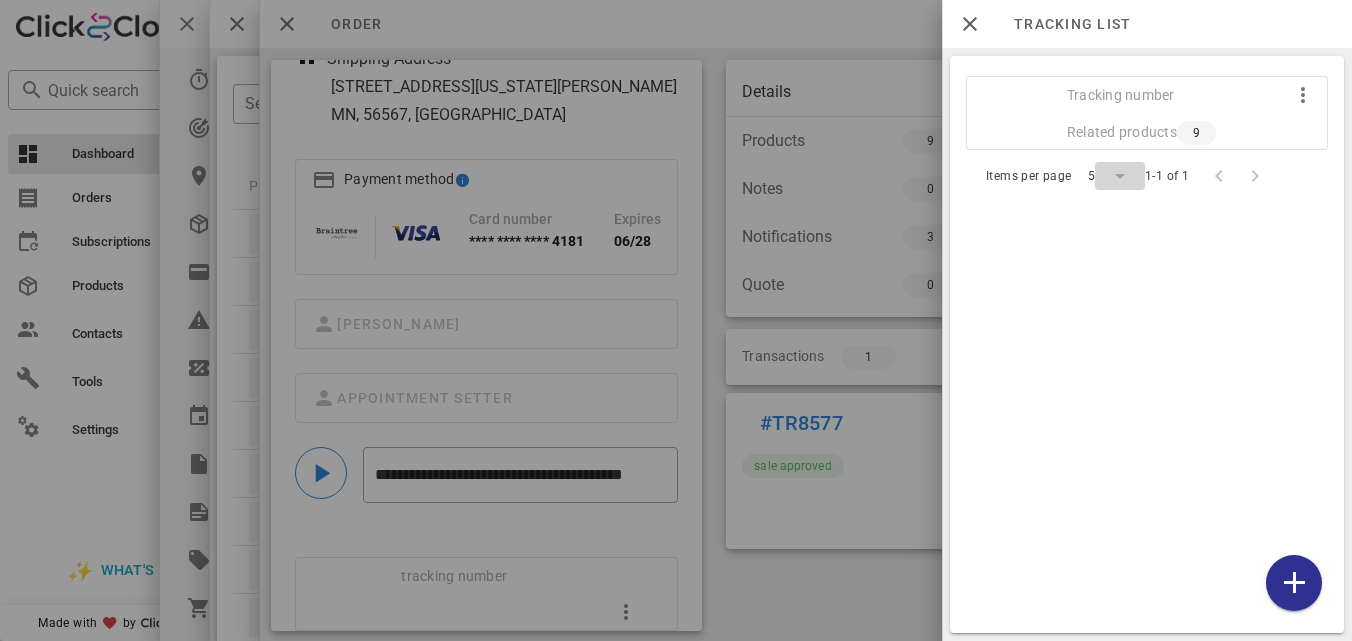 click at bounding box center (1120, 176) 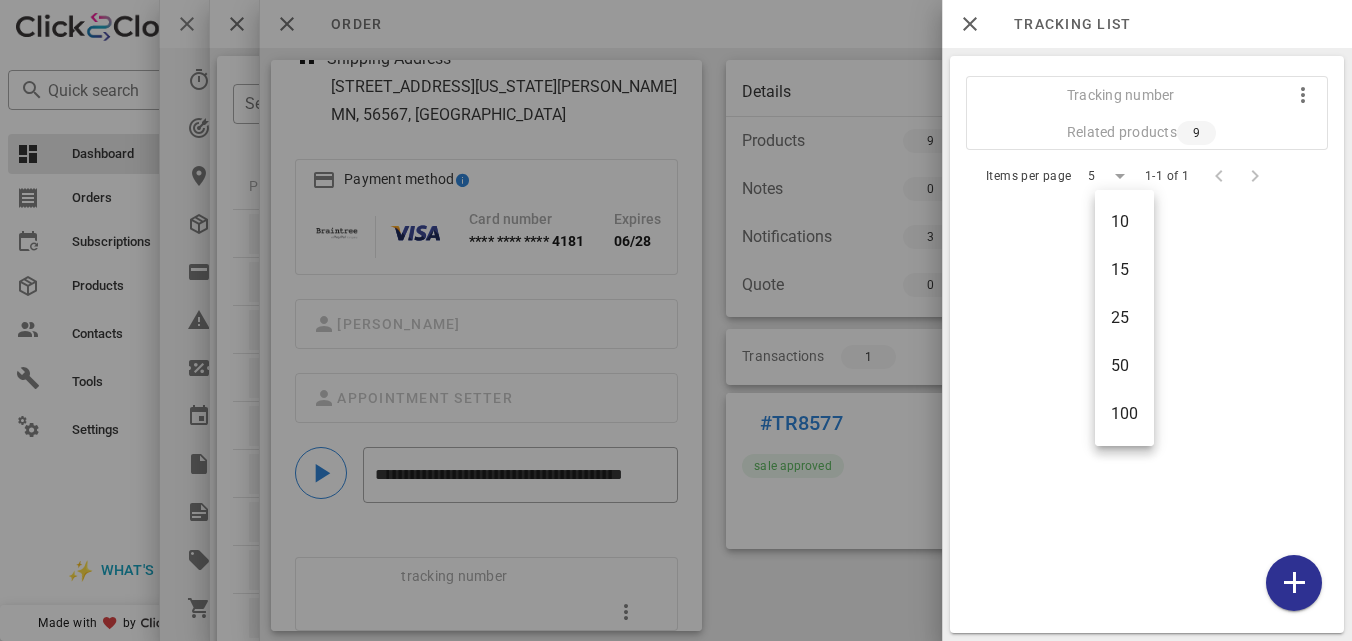 click on "Tracking number      Related products   9 Items per page  5 1-1 of 1" at bounding box center [1147, 344] 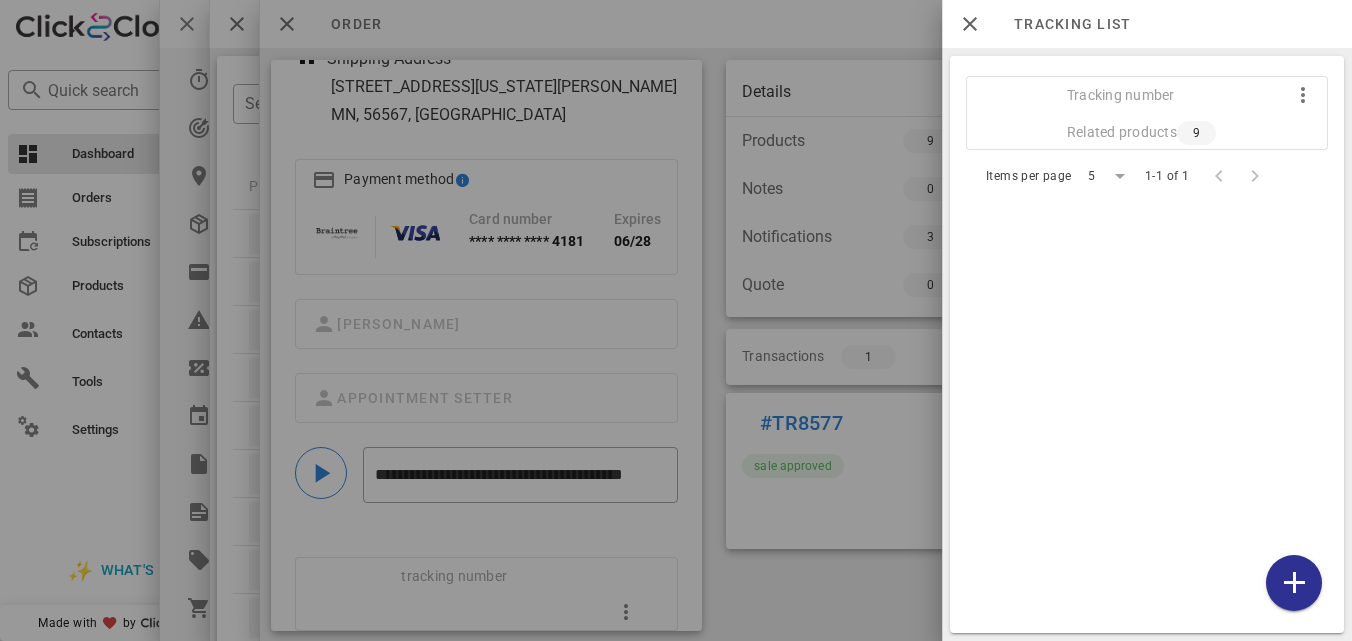 click at bounding box center (676, 320) 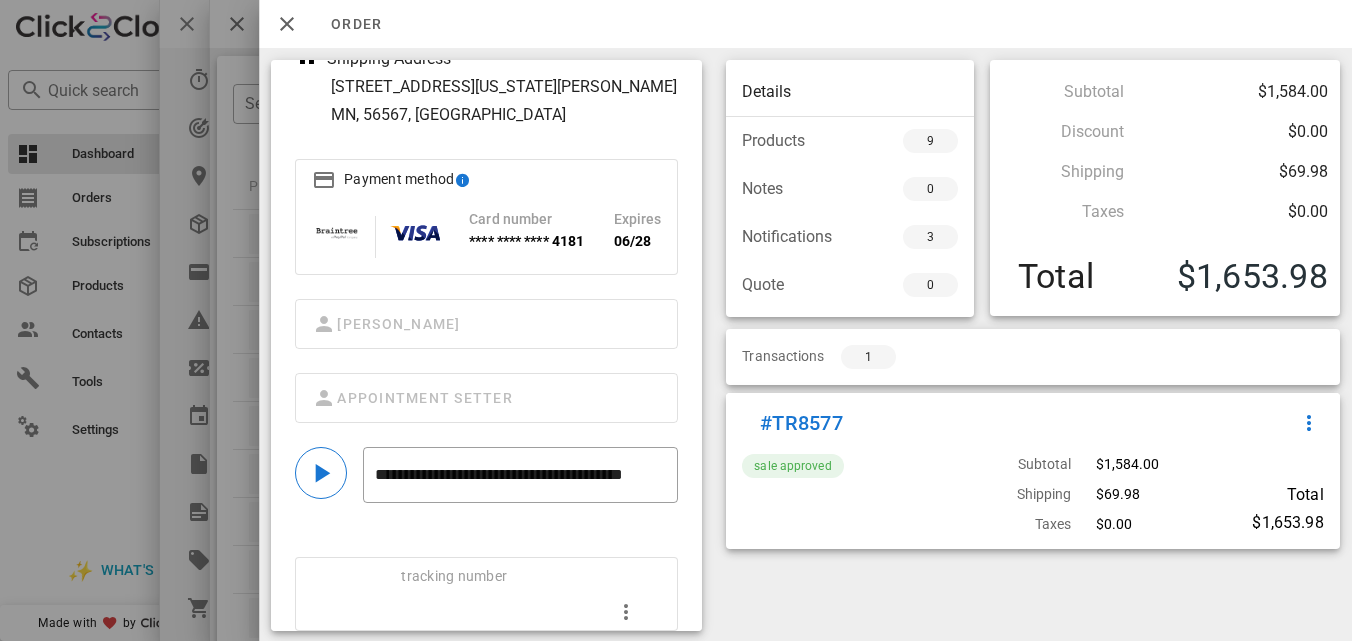 click at bounding box center [499, 612] 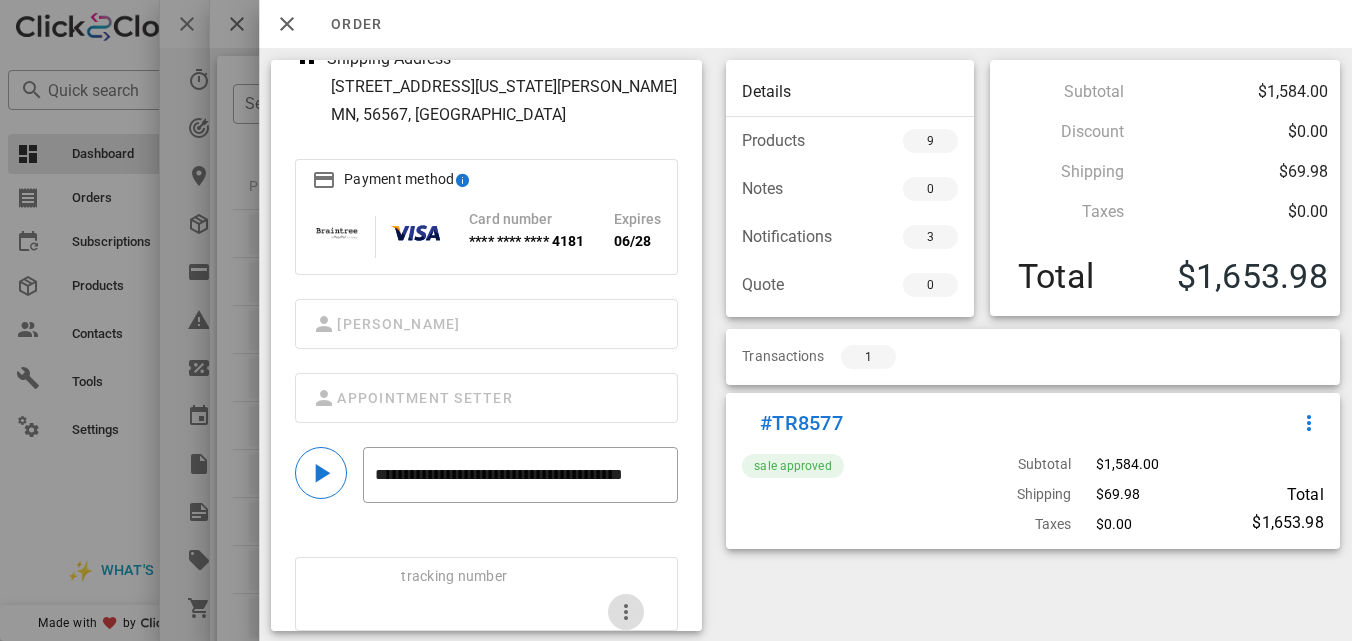 click at bounding box center (627, 612) 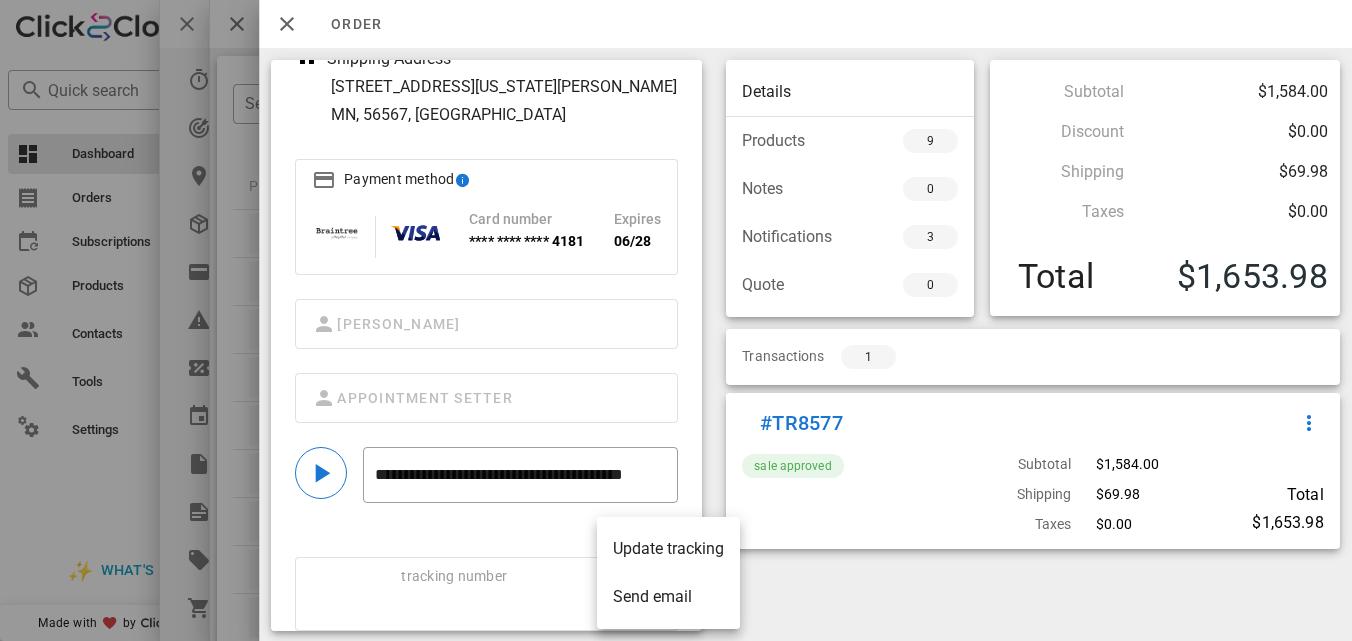 click on "Tracking number" at bounding box center (536, 576) 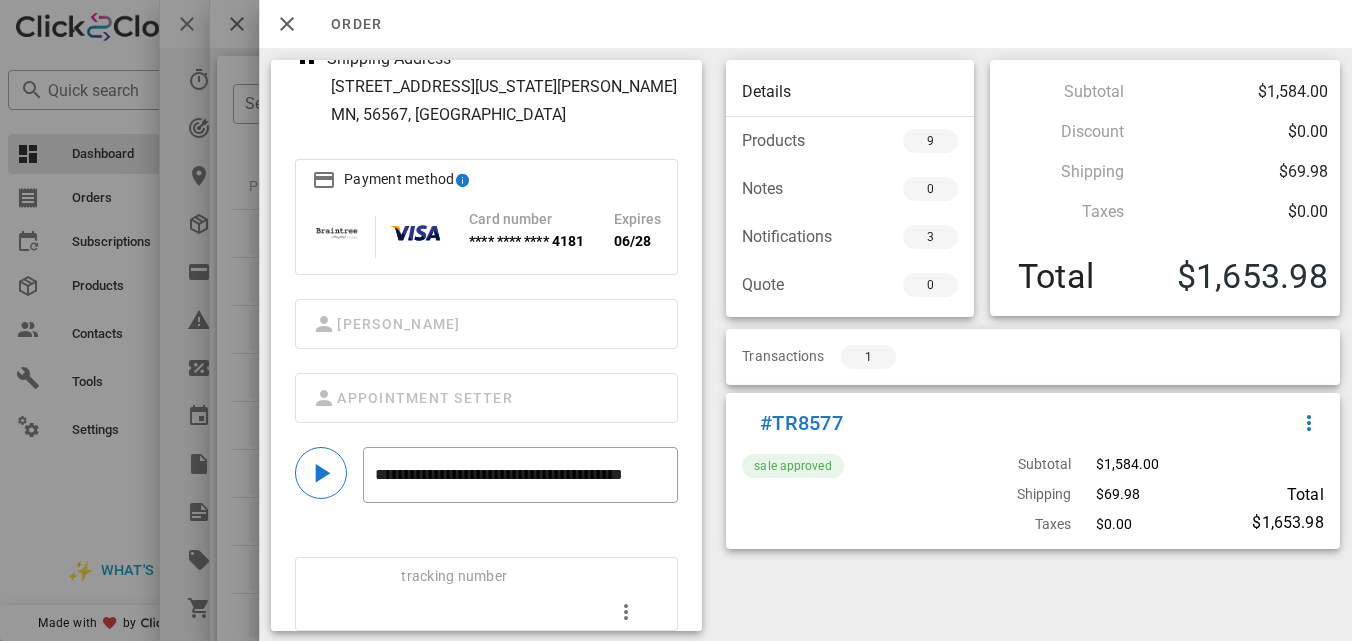 scroll, scrollTop: 17, scrollLeft: 0, axis: vertical 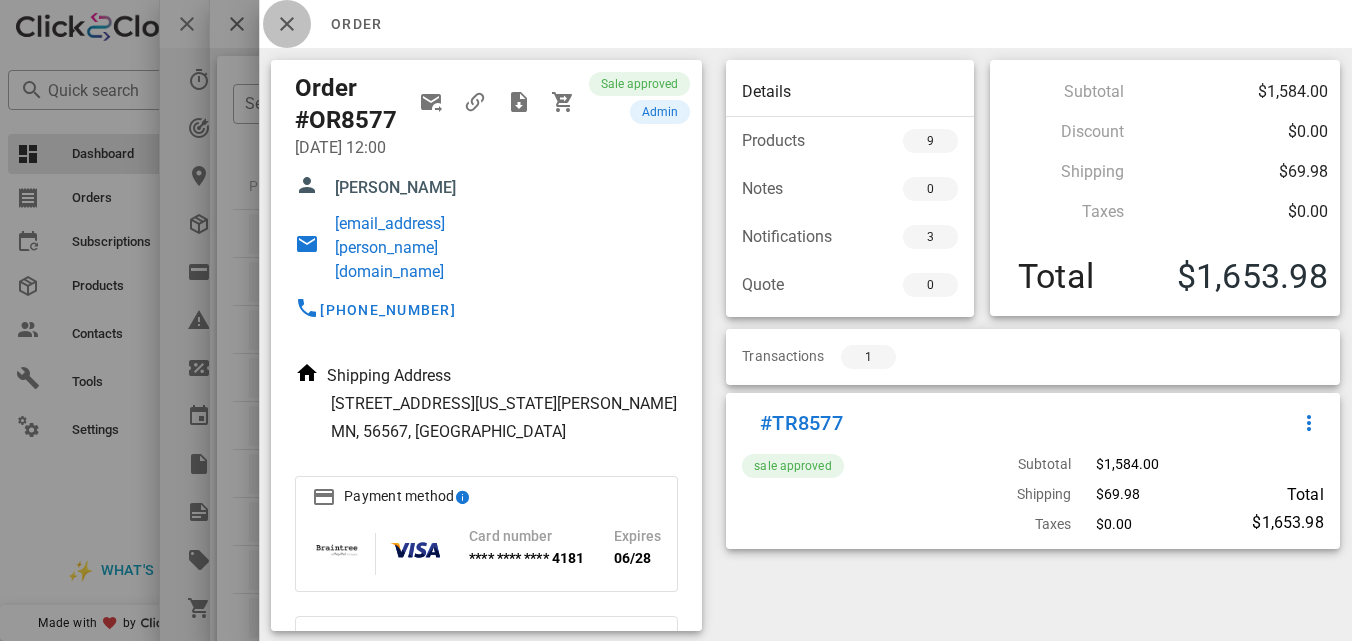 click at bounding box center (287, 24) 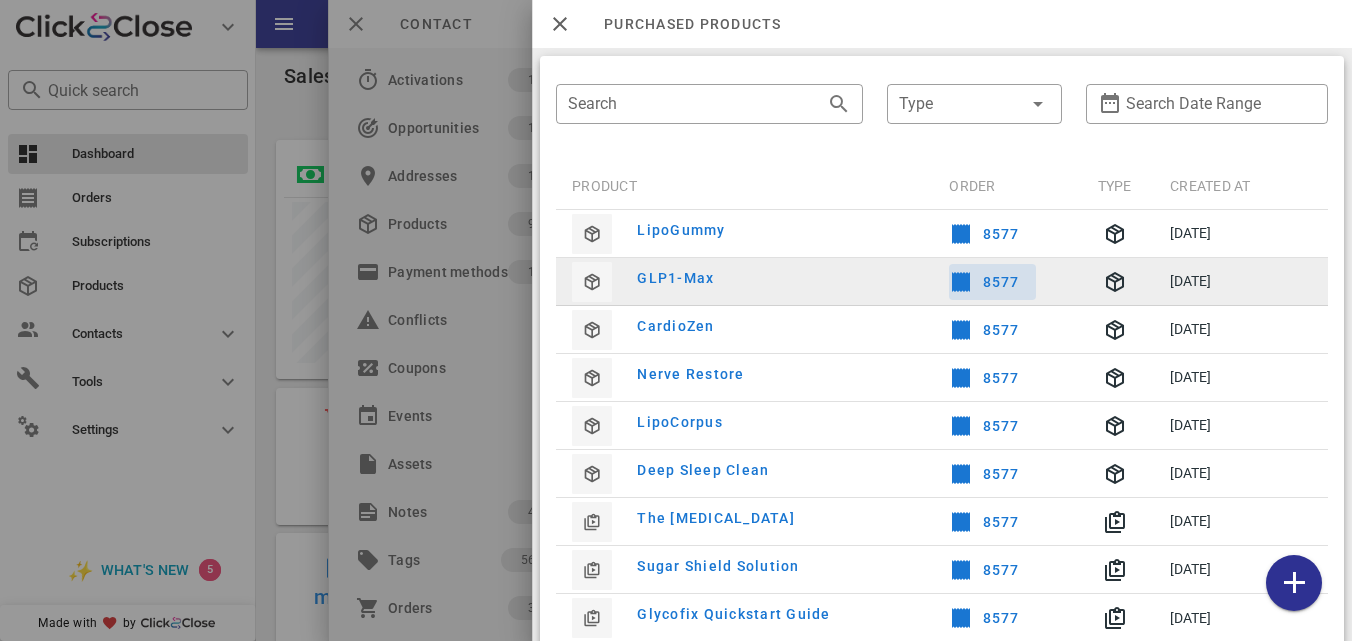 click at bounding box center [962, 282] 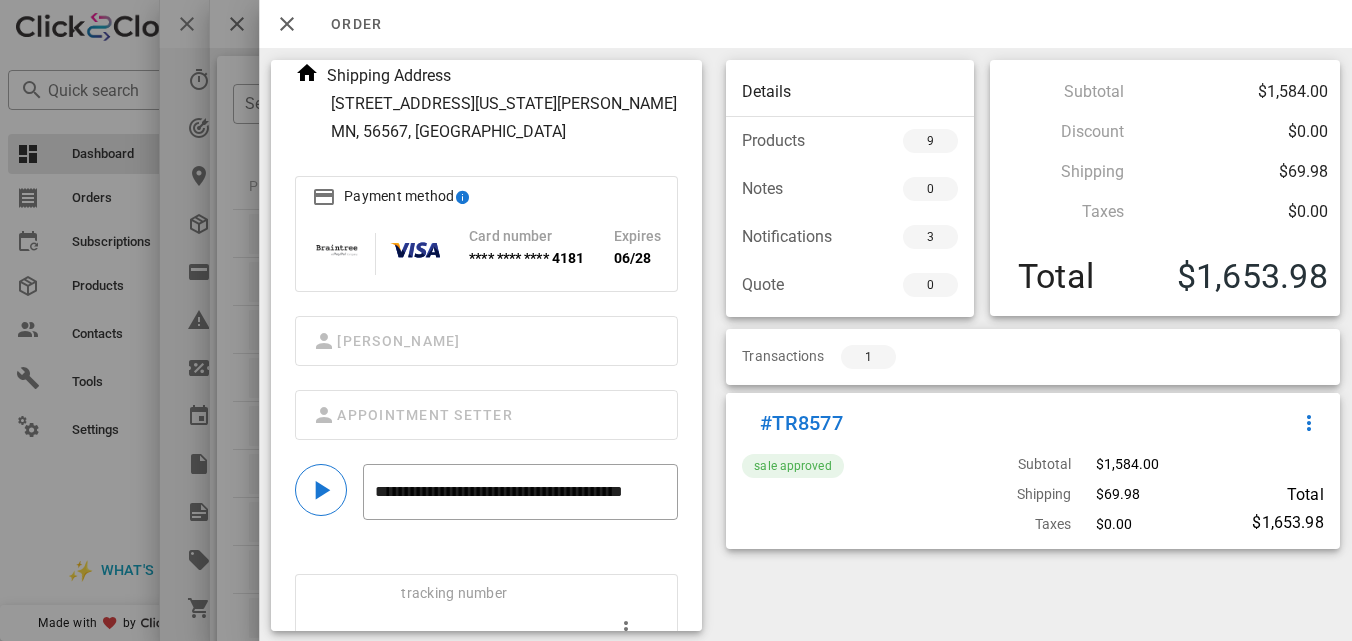 scroll, scrollTop: 317, scrollLeft: 0, axis: vertical 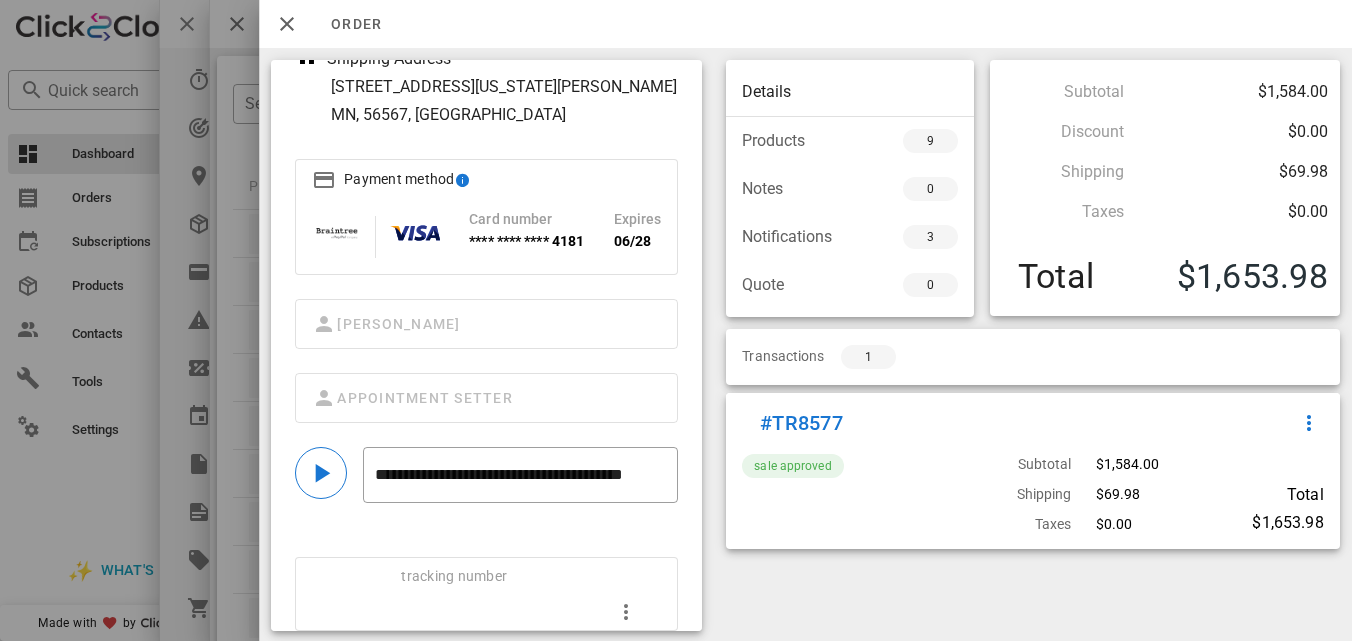 click at bounding box center (645, 612) 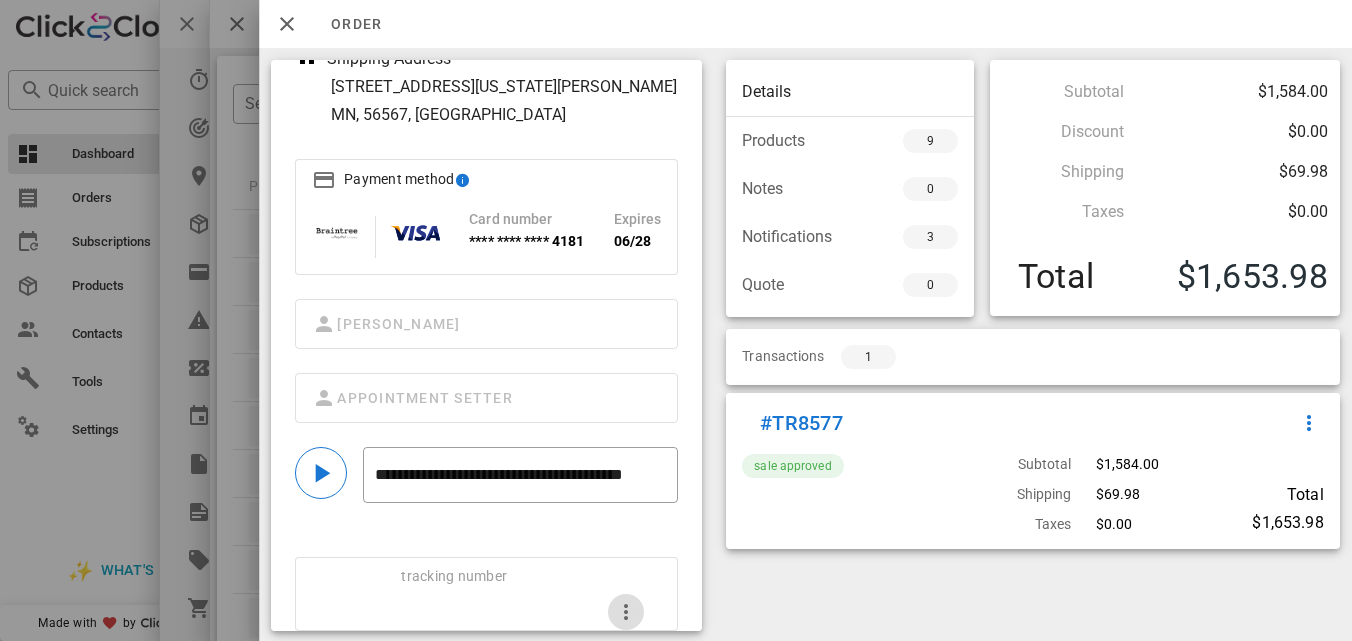 click at bounding box center [627, 612] 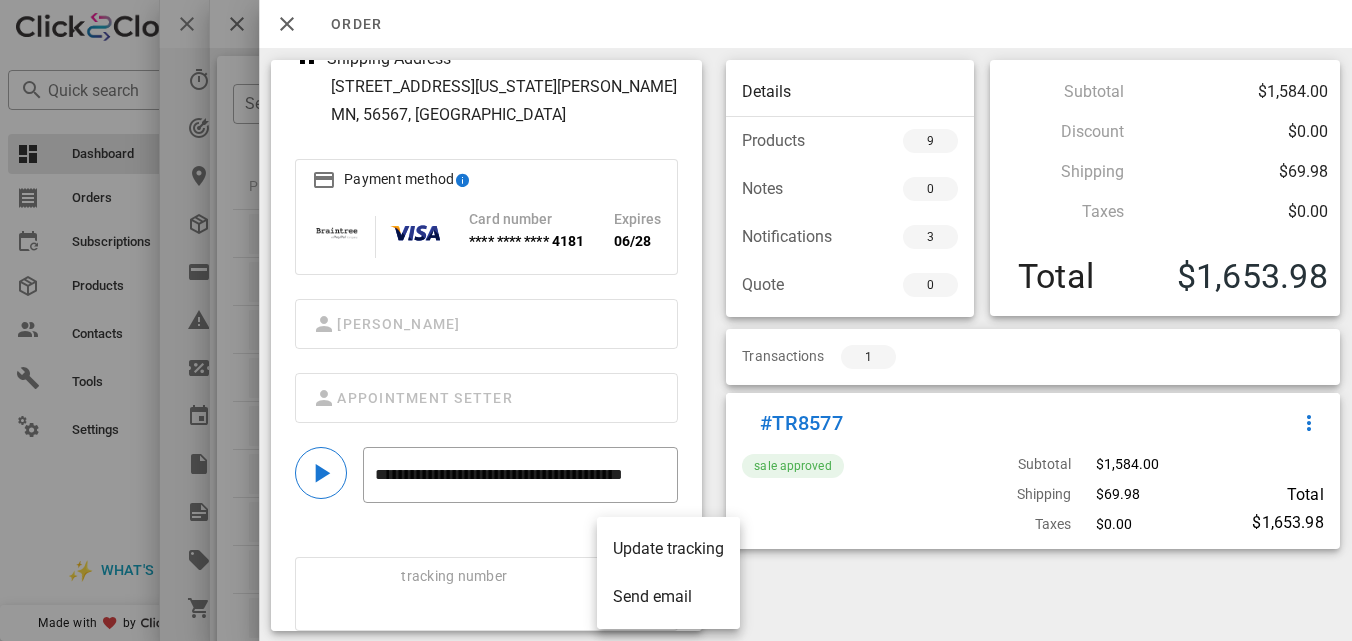 click on "Tracking number" at bounding box center (536, 576) 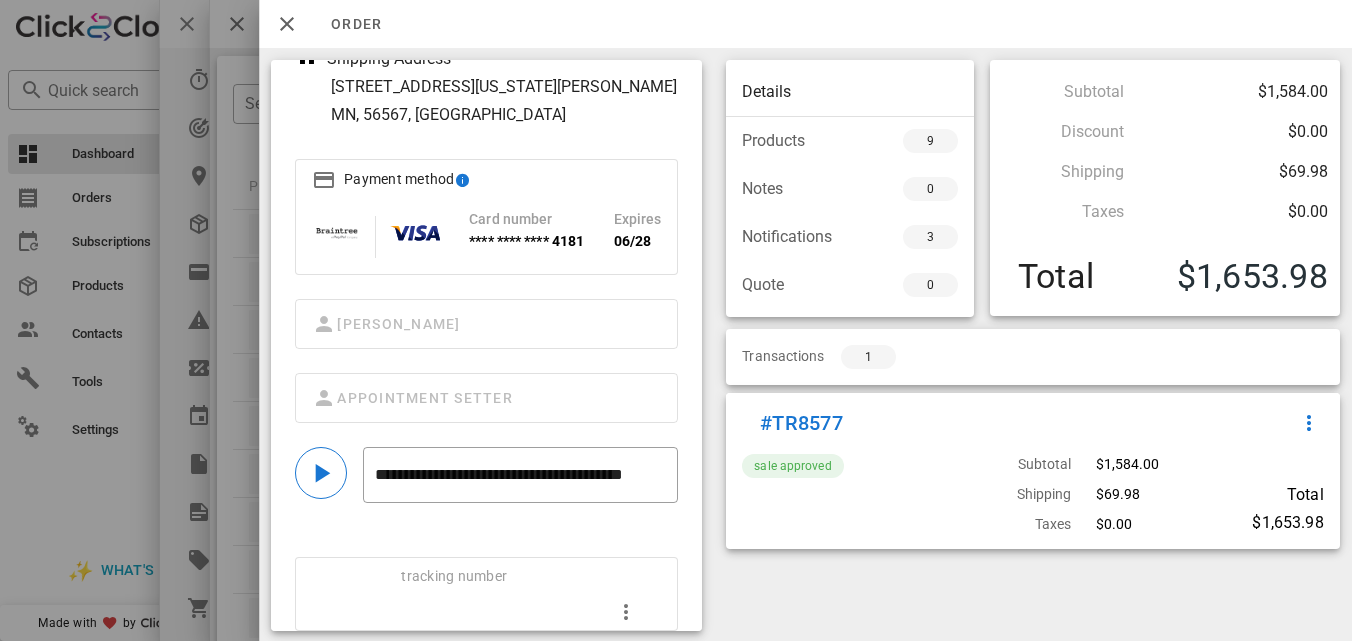 scroll, scrollTop: 200, scrollLeft: 0, axis: vertical 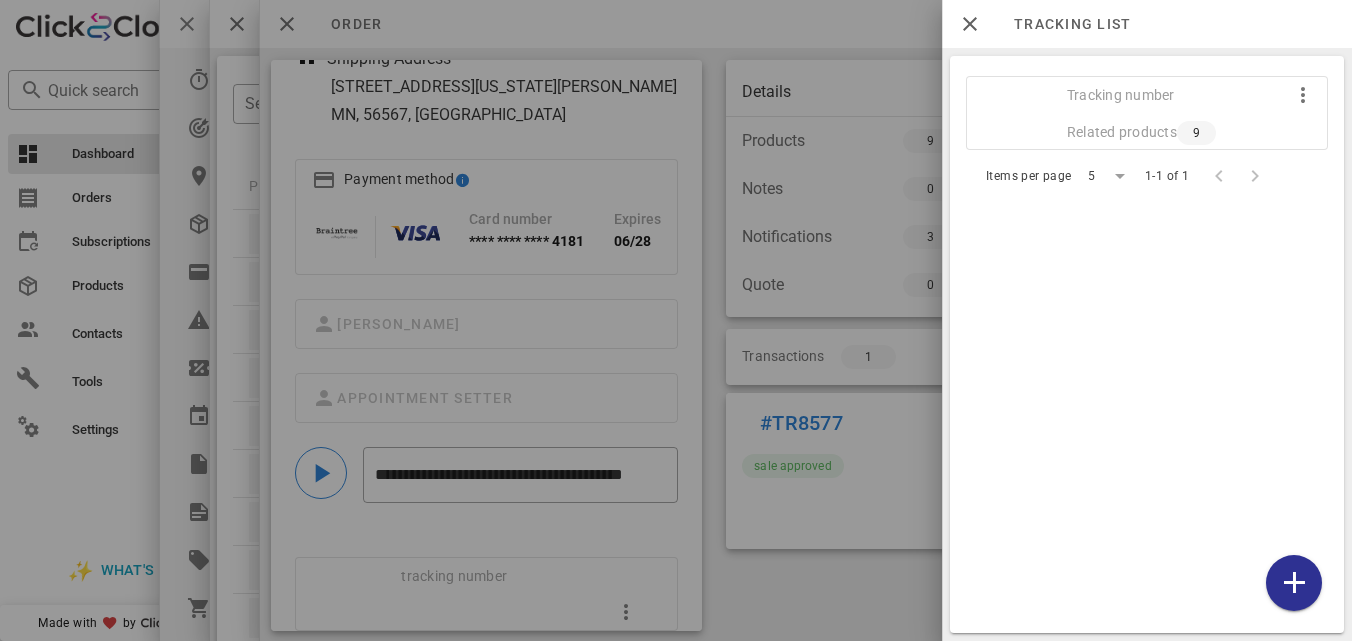 click on "Tracking number" at bounding box center (1121, 95) 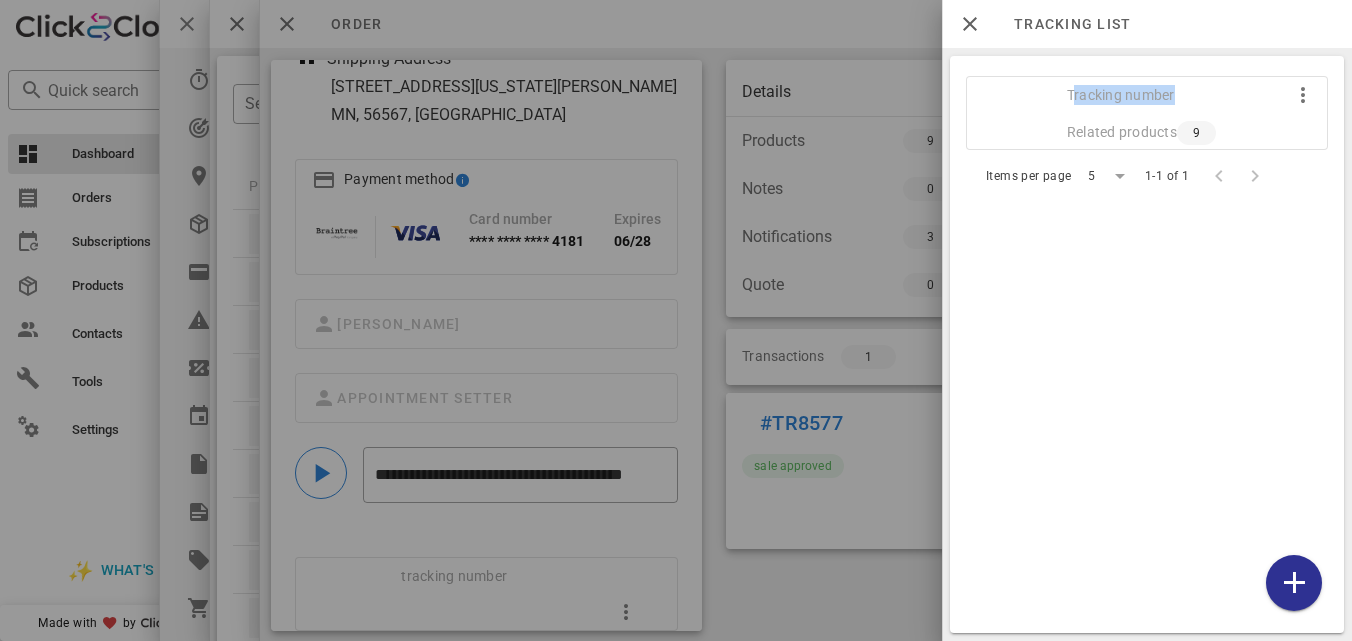 click on "Tracking number" at bounding box center (1121, 95) 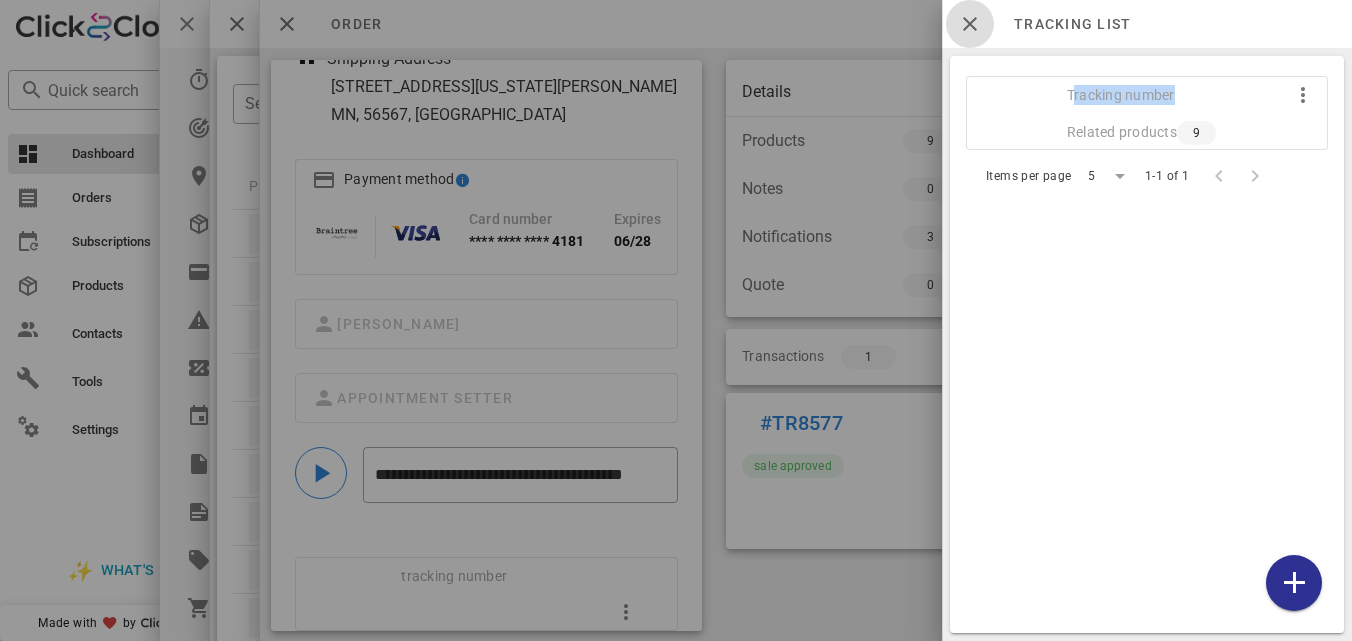click at bounding box center (970, 24) 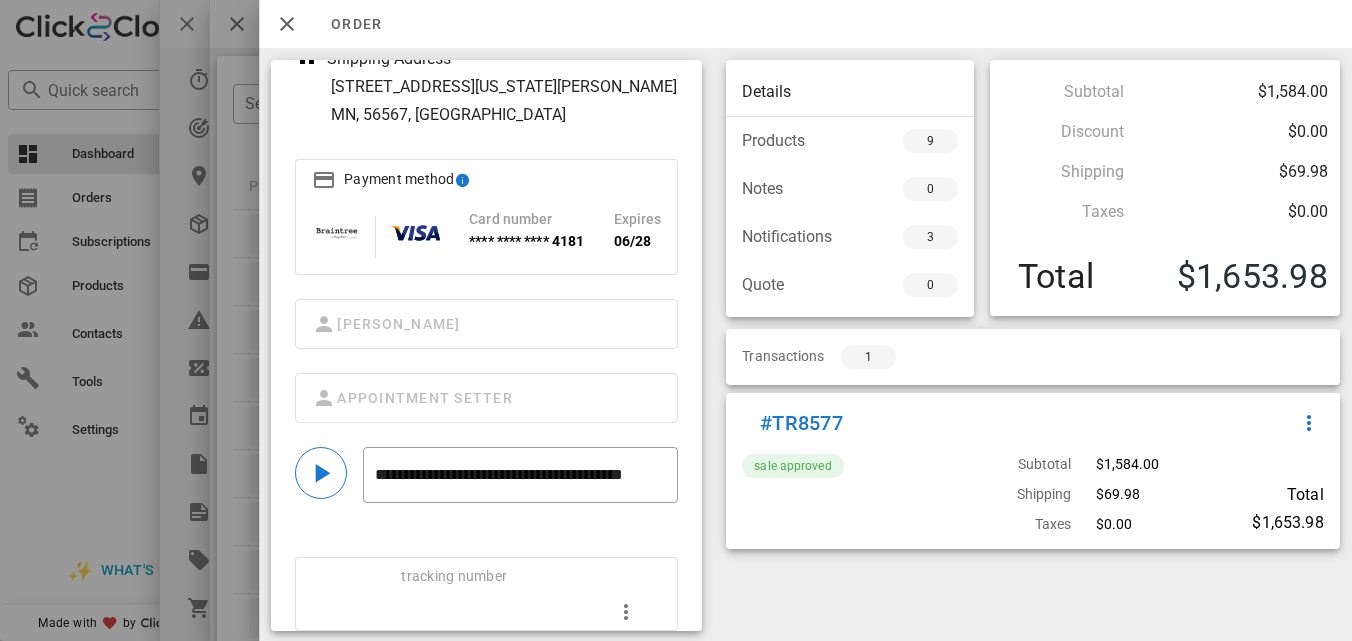 scroll, scrollTop: 231, scrollLeft: 0, axis: vertical 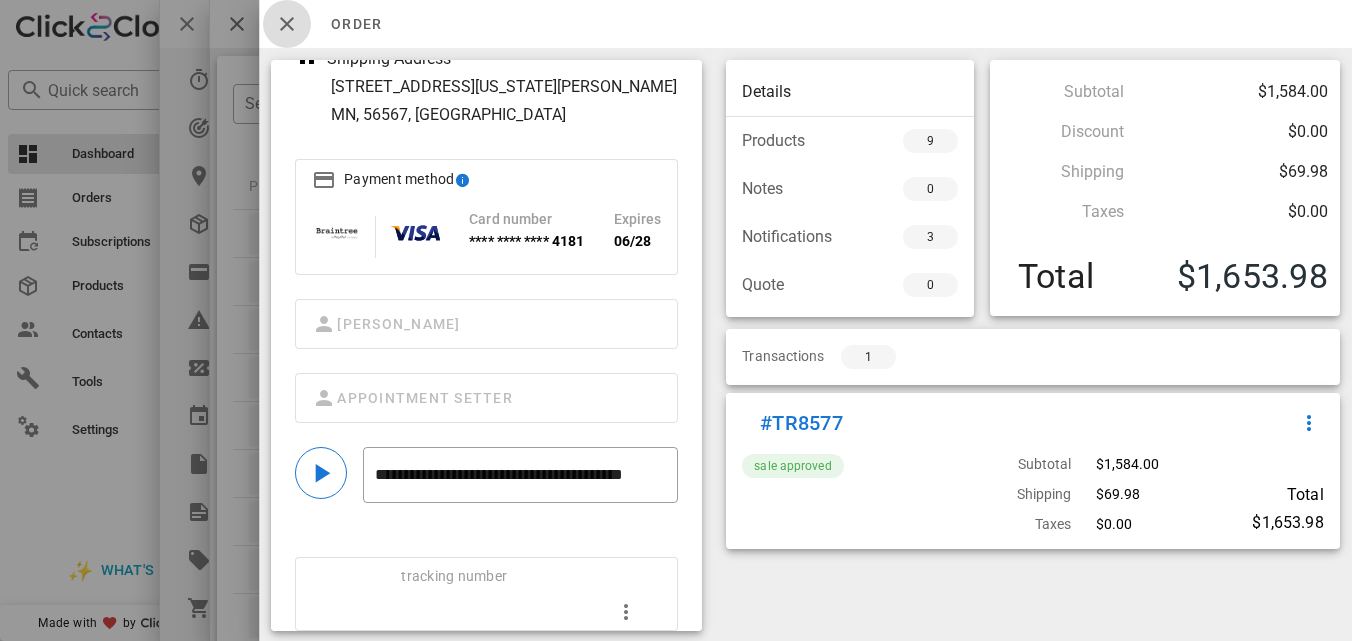 click at bounding box center [287, 24] 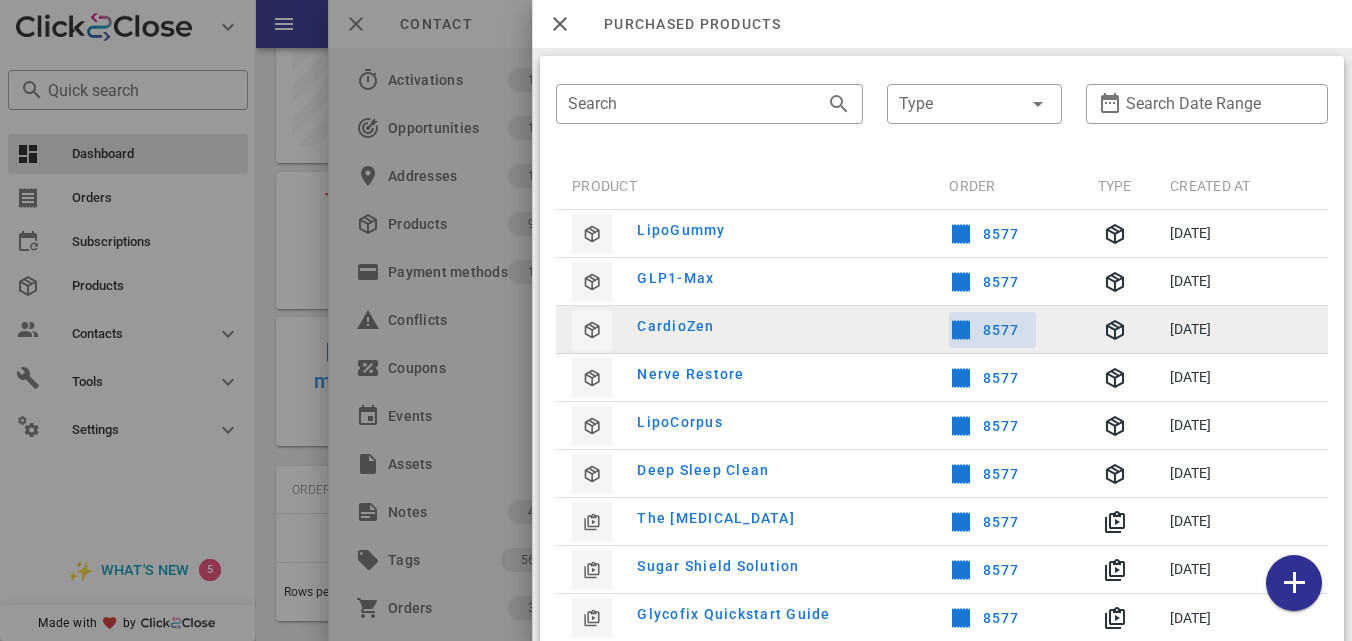 click at bounding box center (962, 330) 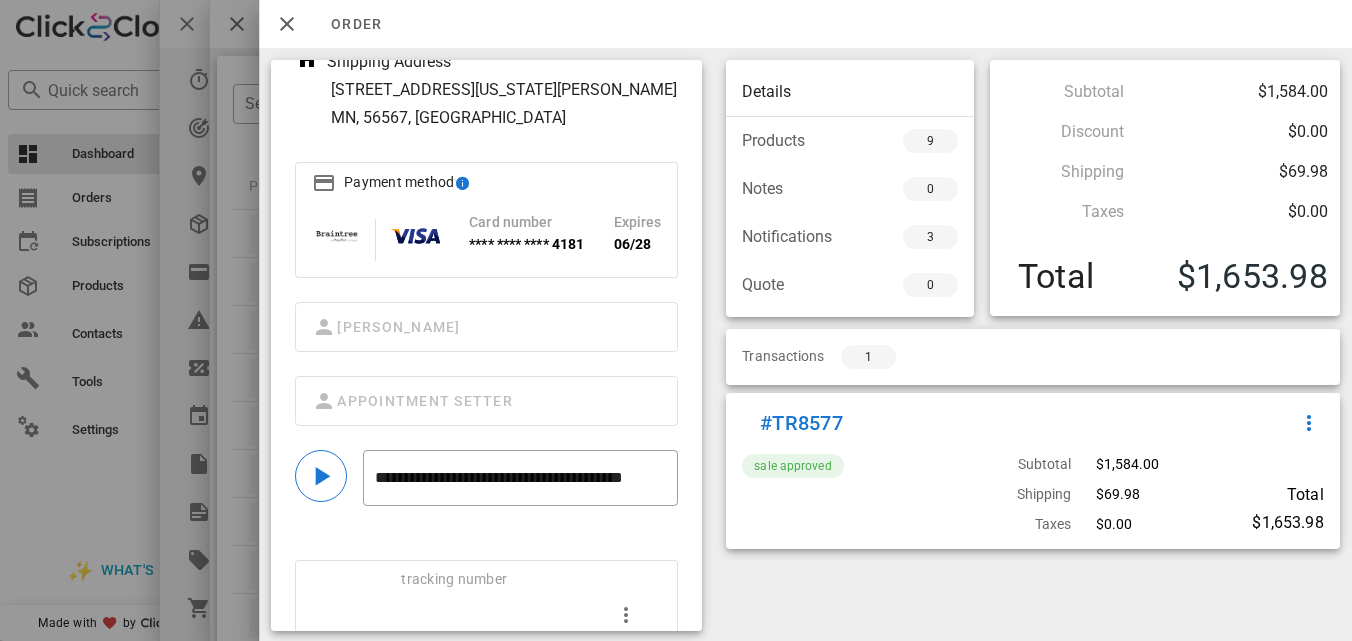 scroll, scrollTop: 317, scrollLeft: 0, axis: vertical 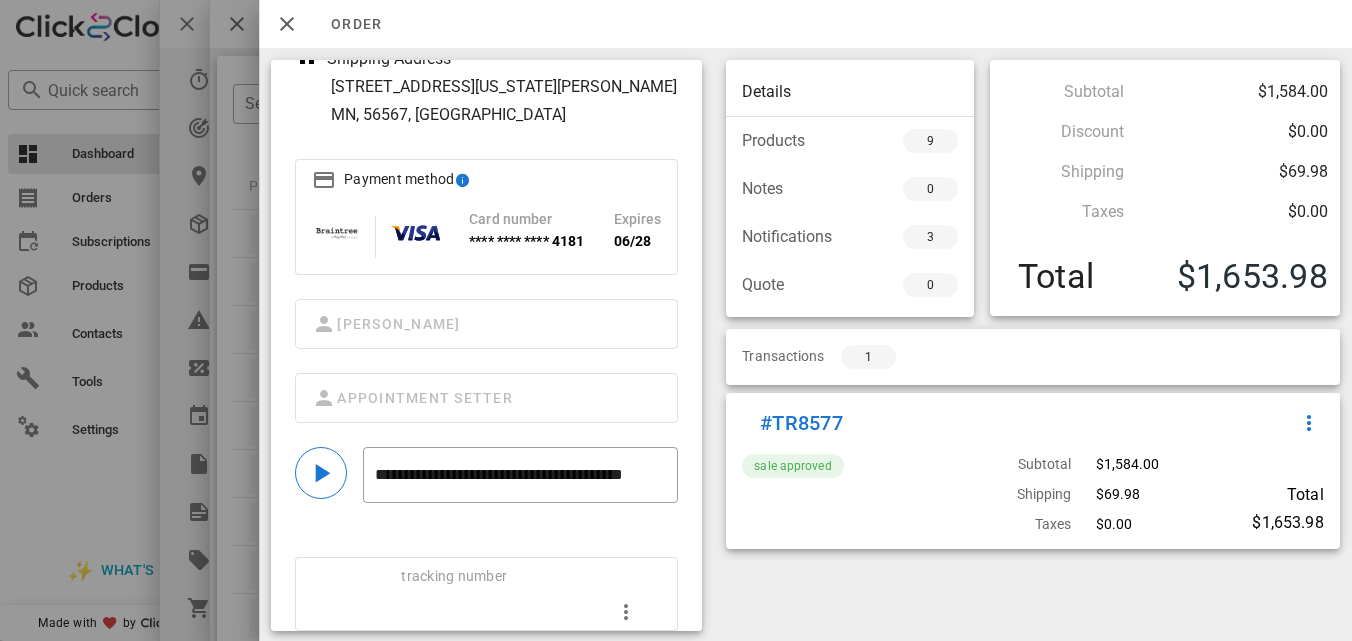 click on "View more trackings" at bounding box center (381, 649) 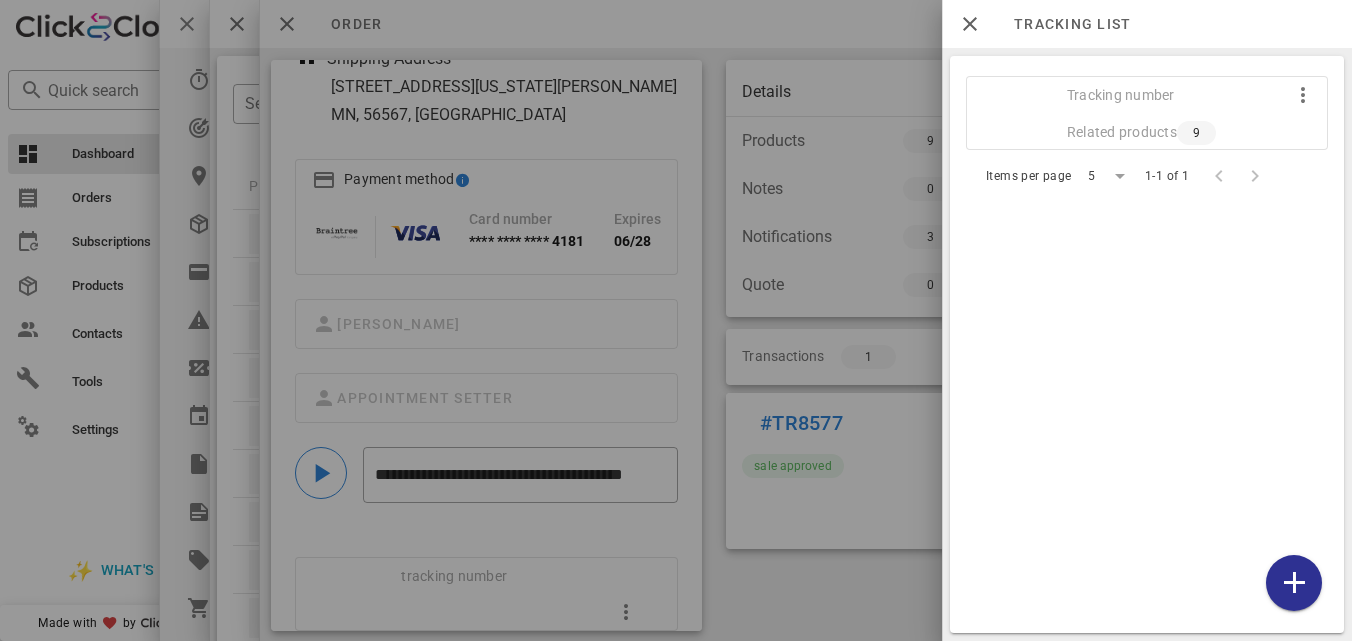 click on "Items per page  5 1-1 of 1" at bounding box center (1163, 180) 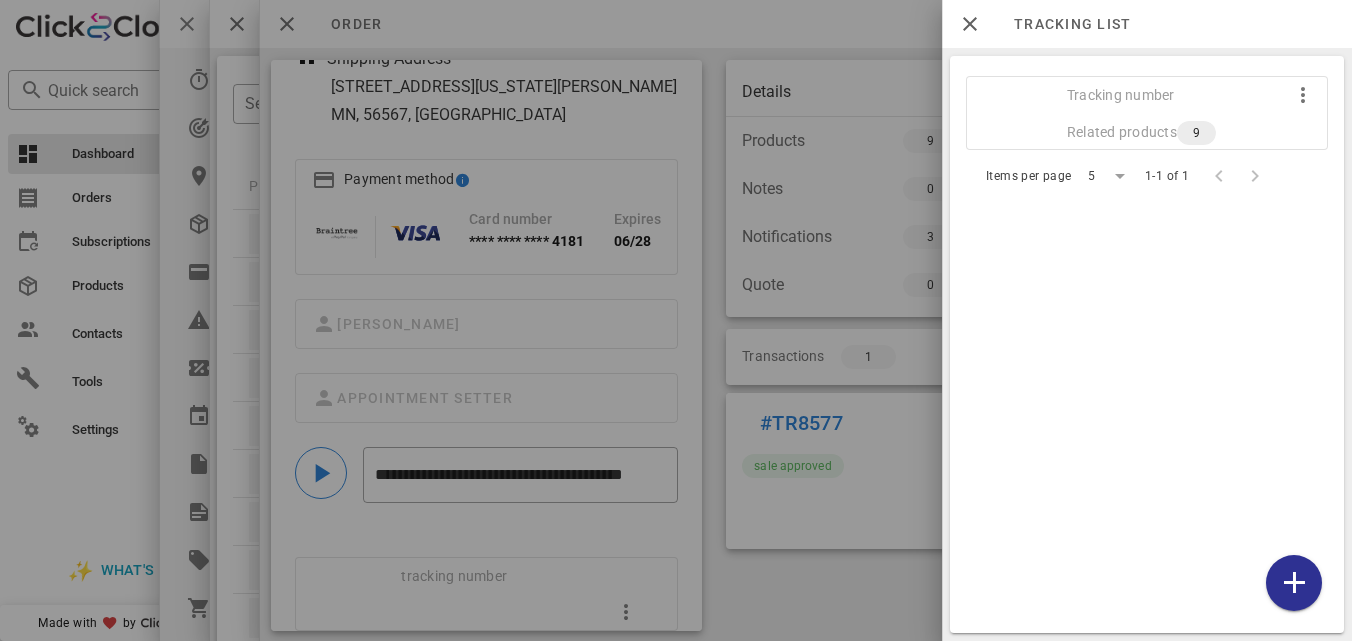click on "9" at bounding box center [1196, 133] 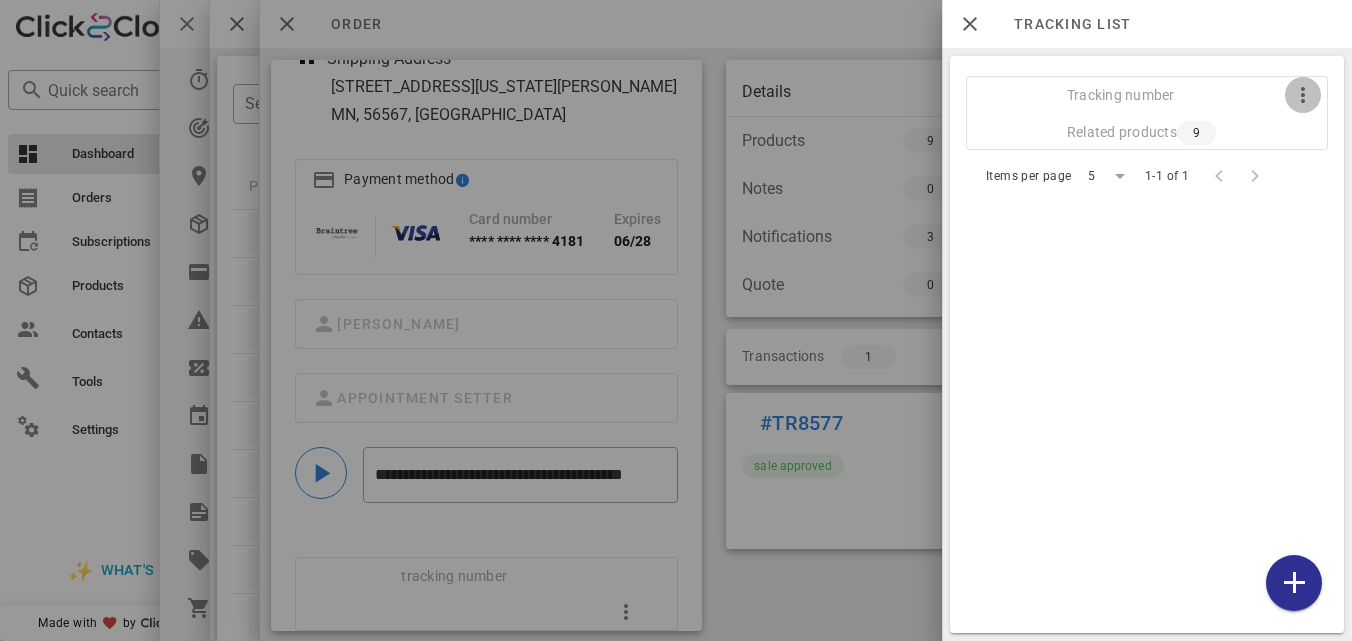 click at bounding box center (1303, 95) 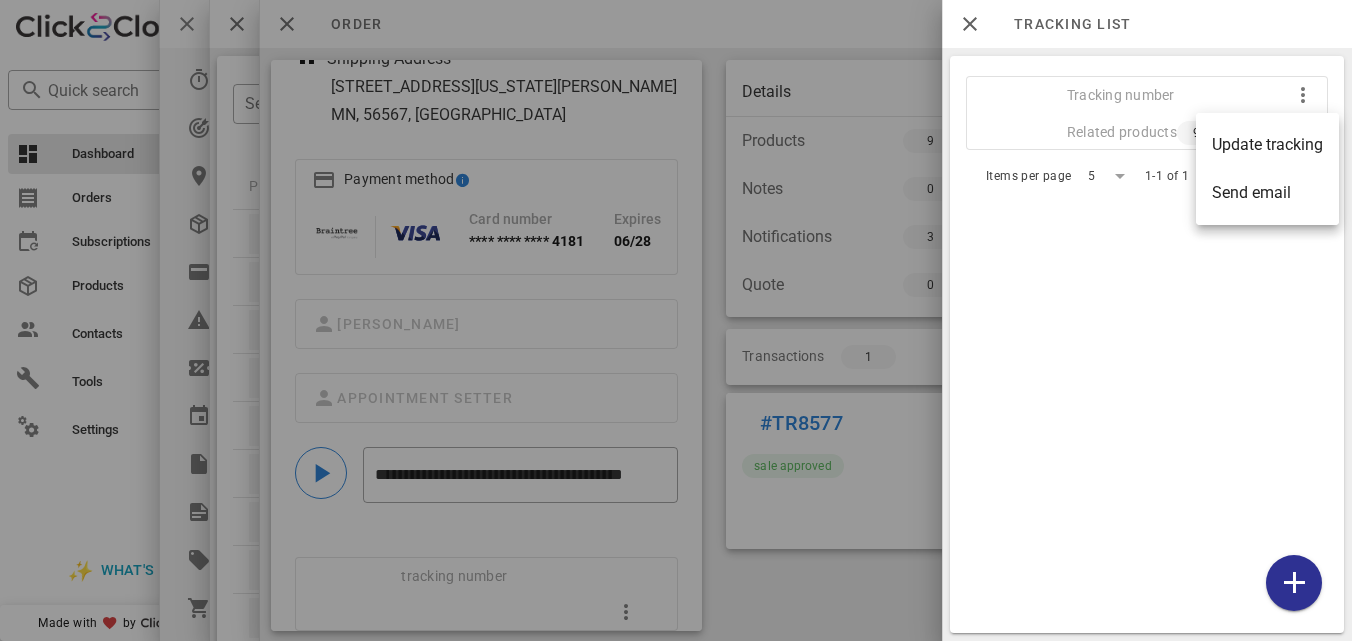 click on "Tracking number      Related products   9 Items per page  5 1-1 of 1" at bounding box center [1147, 344] 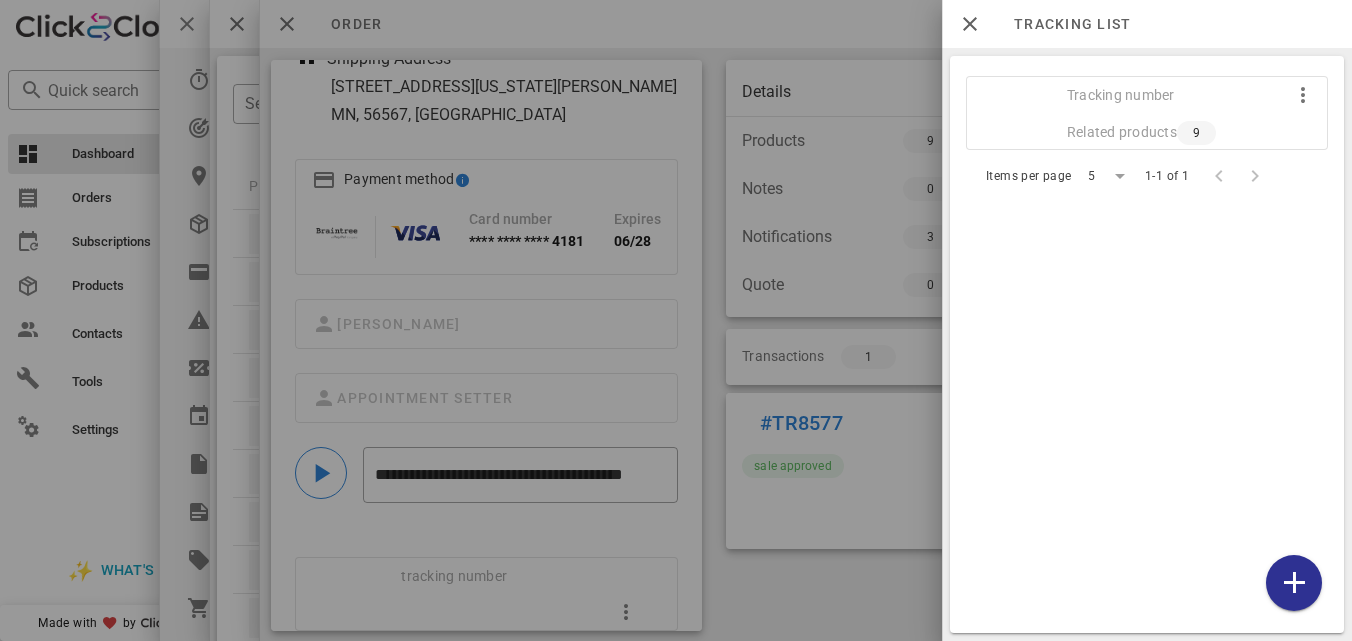 click at bounding box center [676, 320] 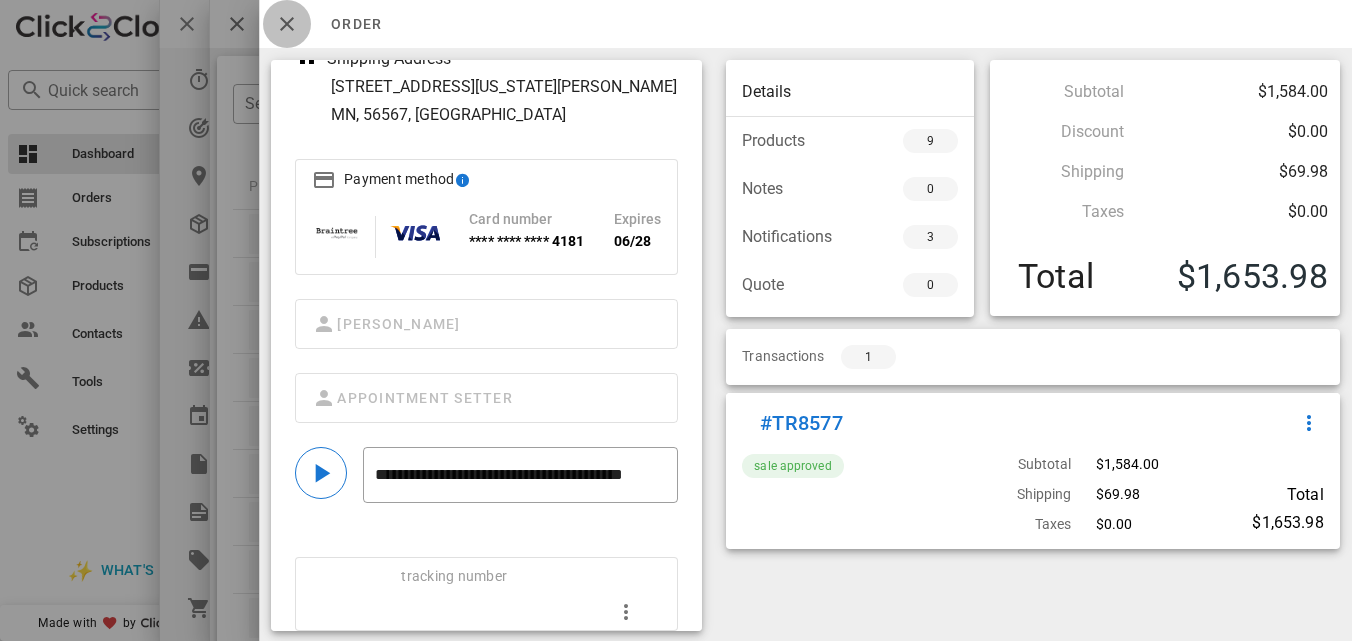 click at bounding box center (287, 24) 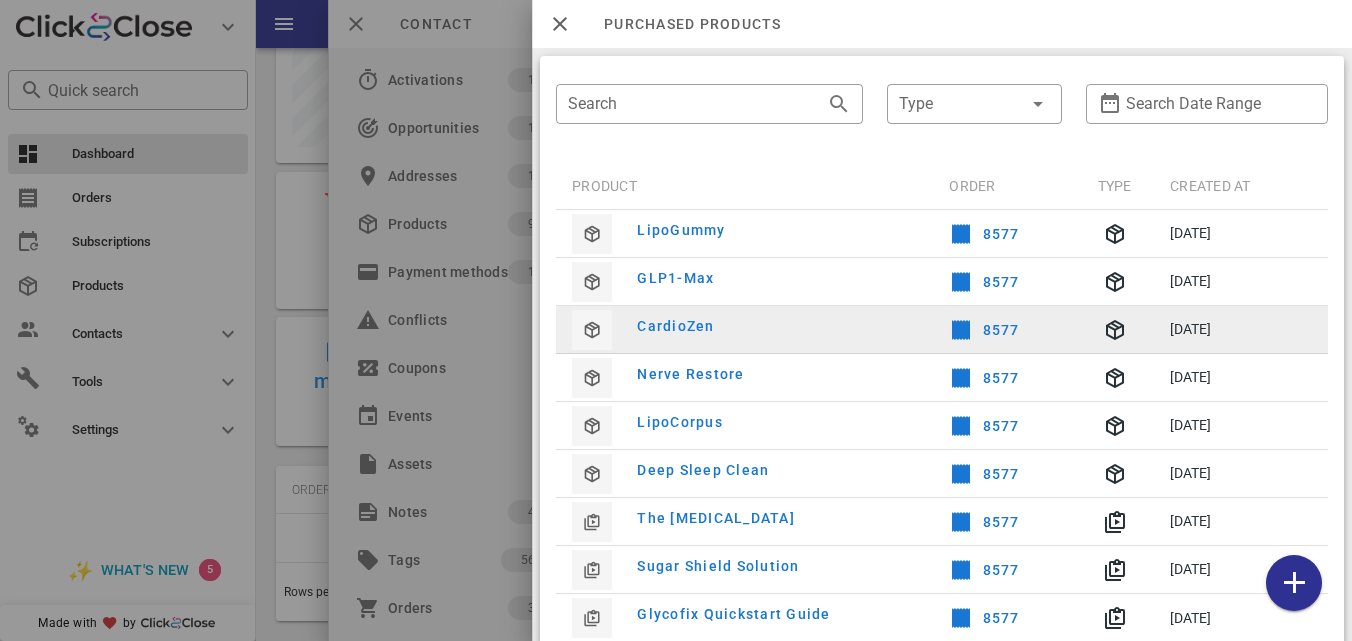 scroll, scrollTop: 84, scrollLeft: 0, axis: vertical 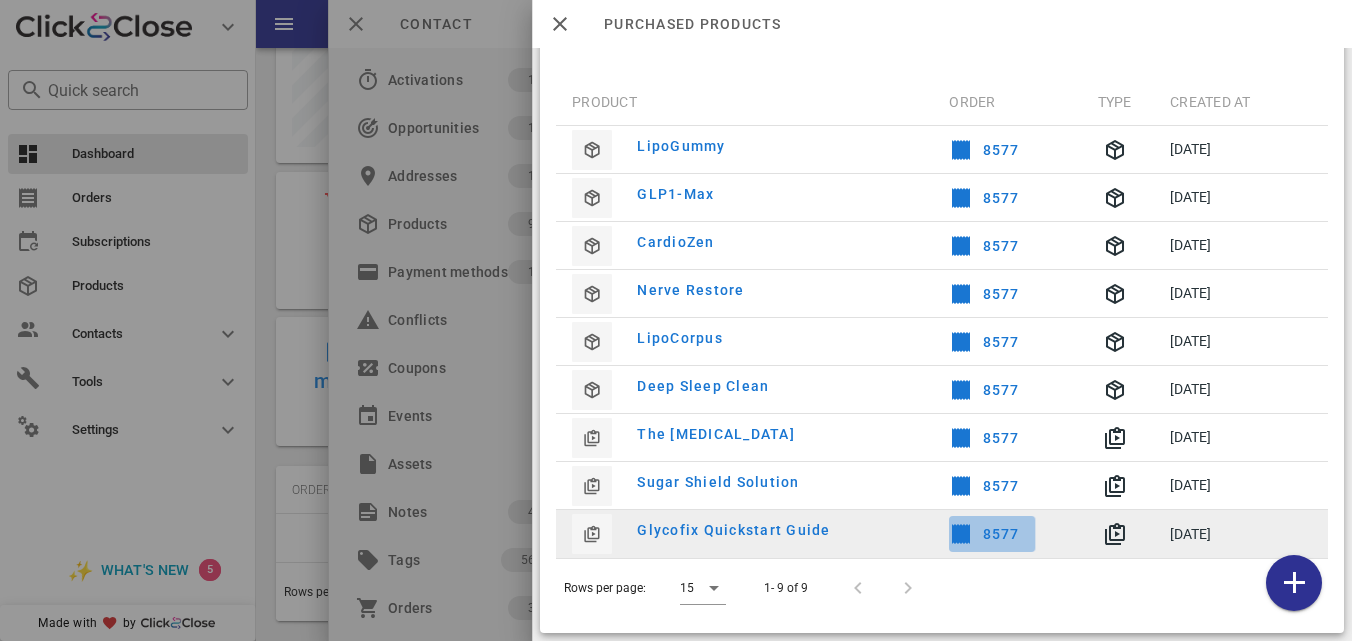 click at bounding box center (962, 534) 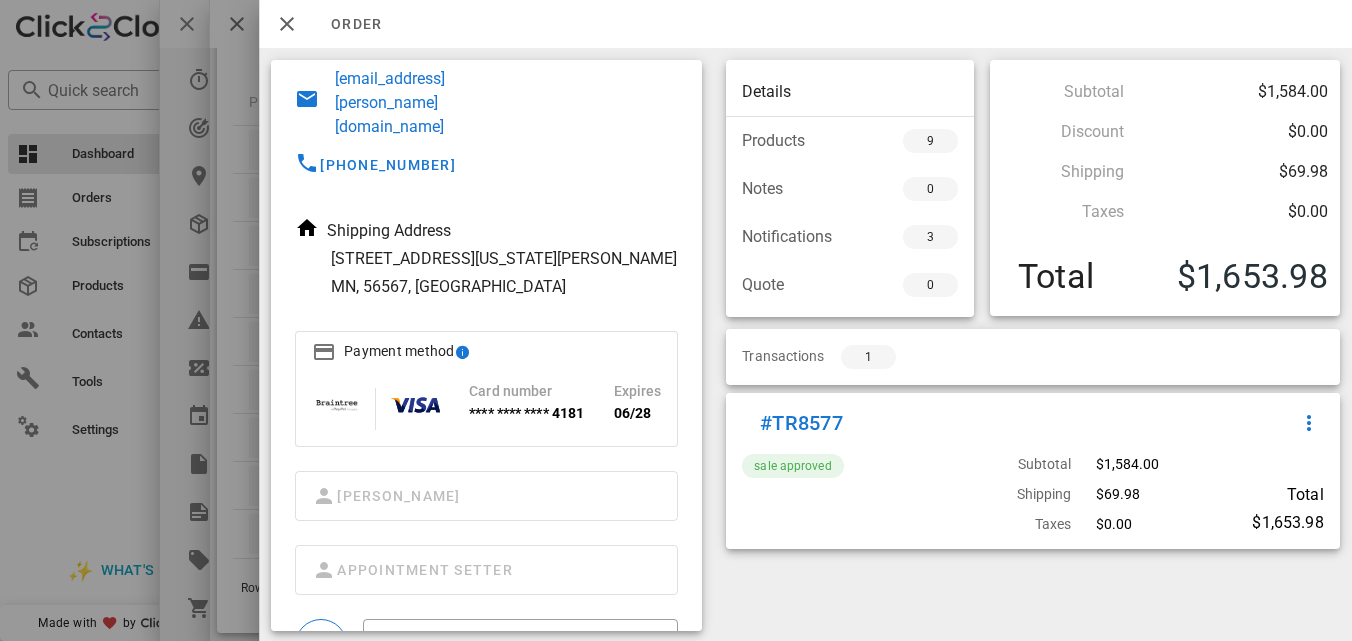 scroll, scrollTop: 317, scrollLeft: 0, axis: vertical 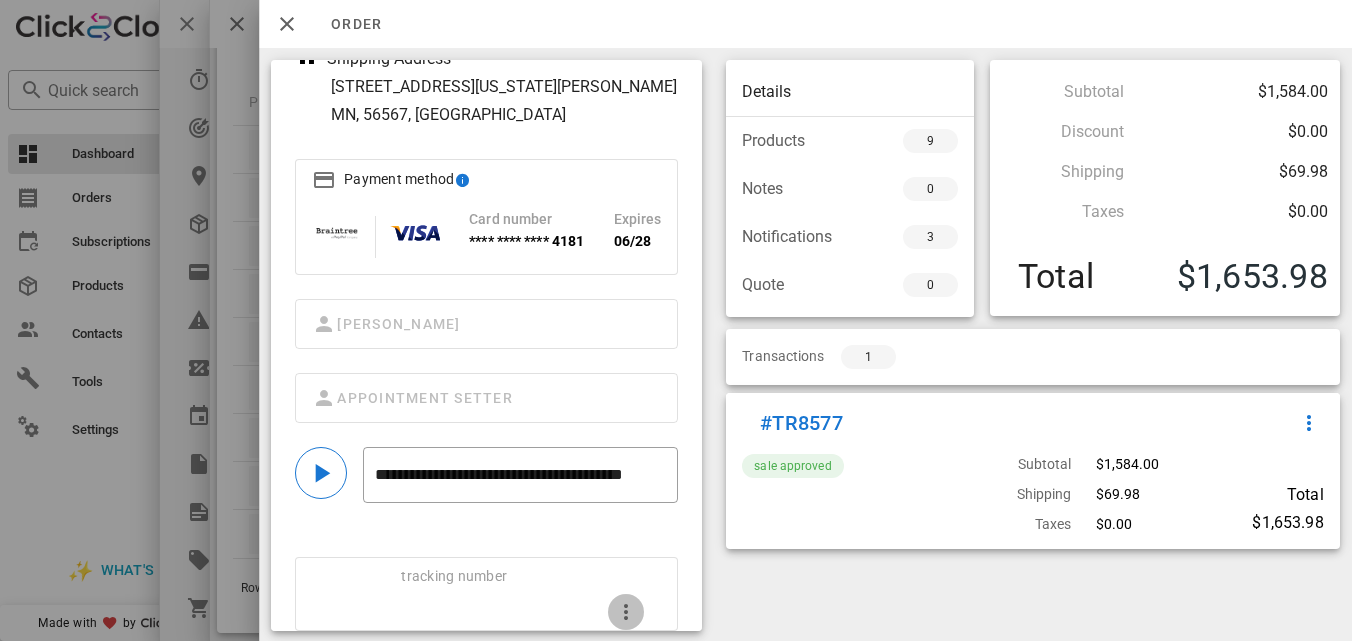 click at bounding box center [627, 612] 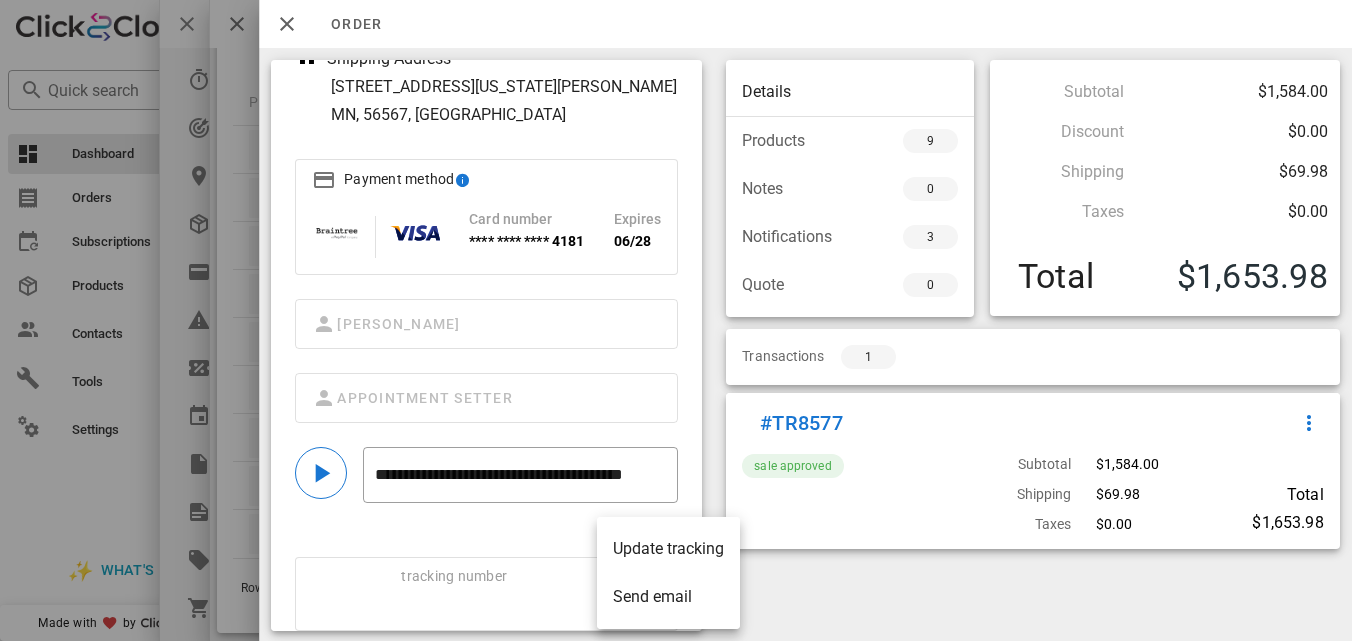 click at bounding box center [499, 612] 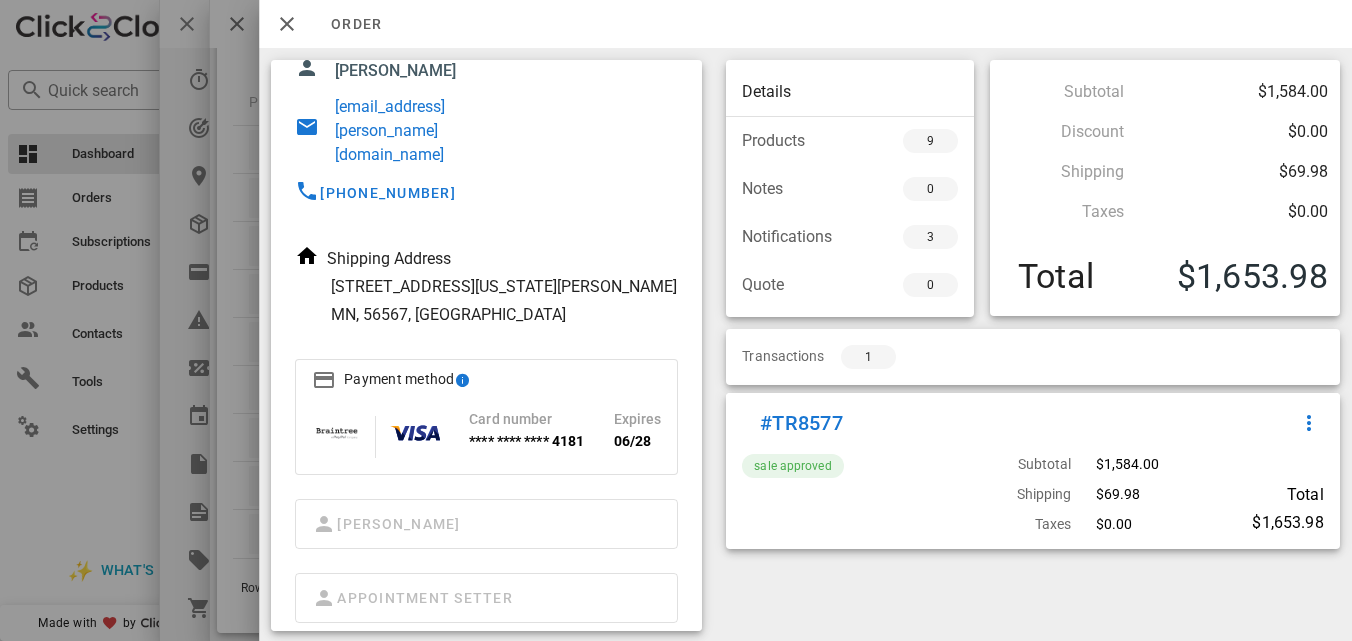 scroll, scrollTop: 0, scrollLeft: 0, axis: both 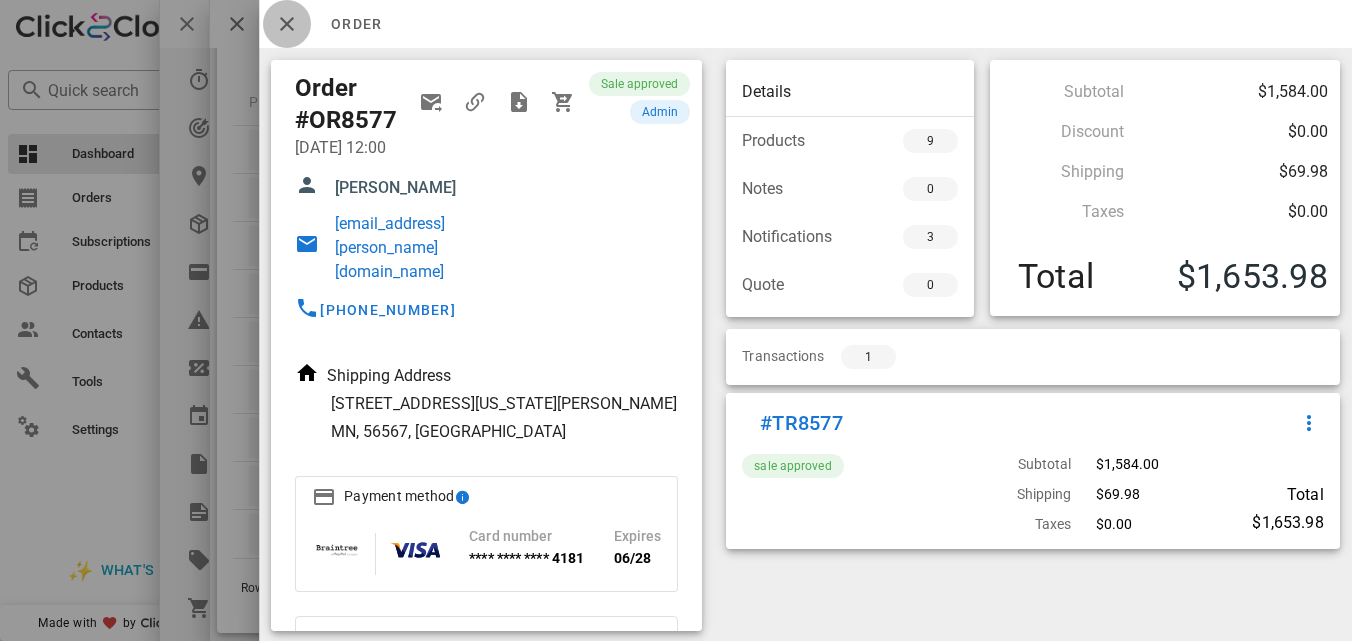click at bounding box center [287, 24] 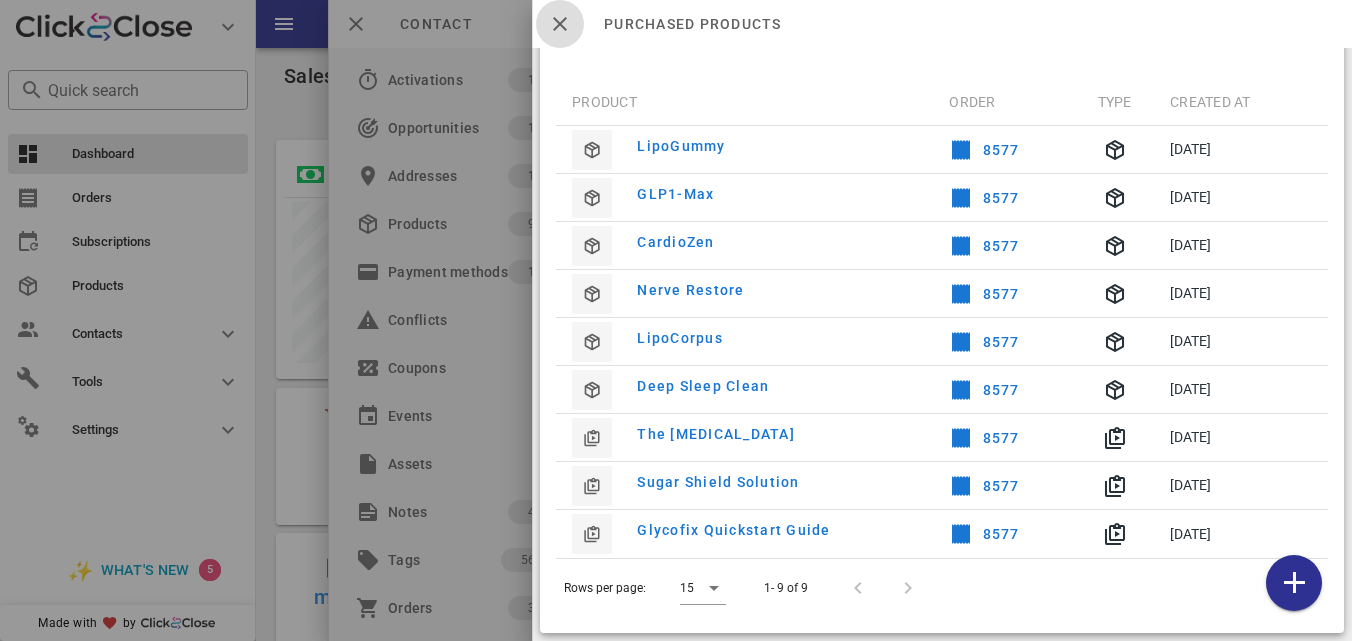 click at bounding box center [560, 24] 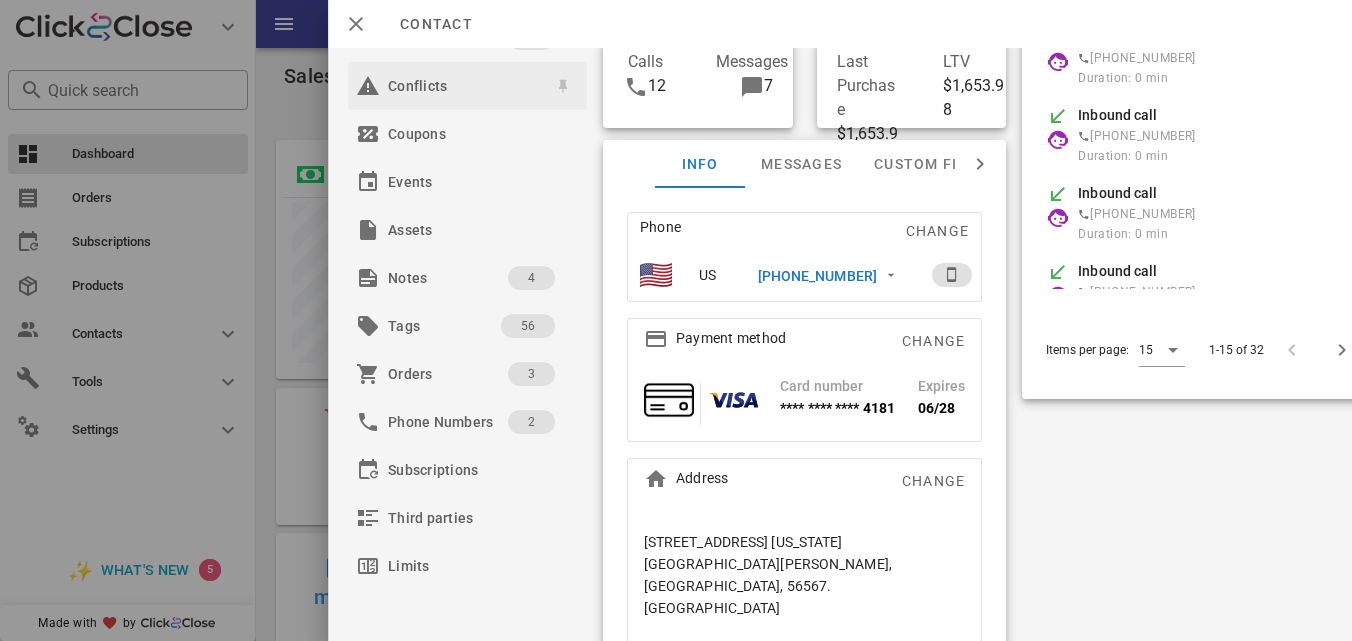 scroll, scrollTop: 250, scrollLeft: 0, axis: vertical 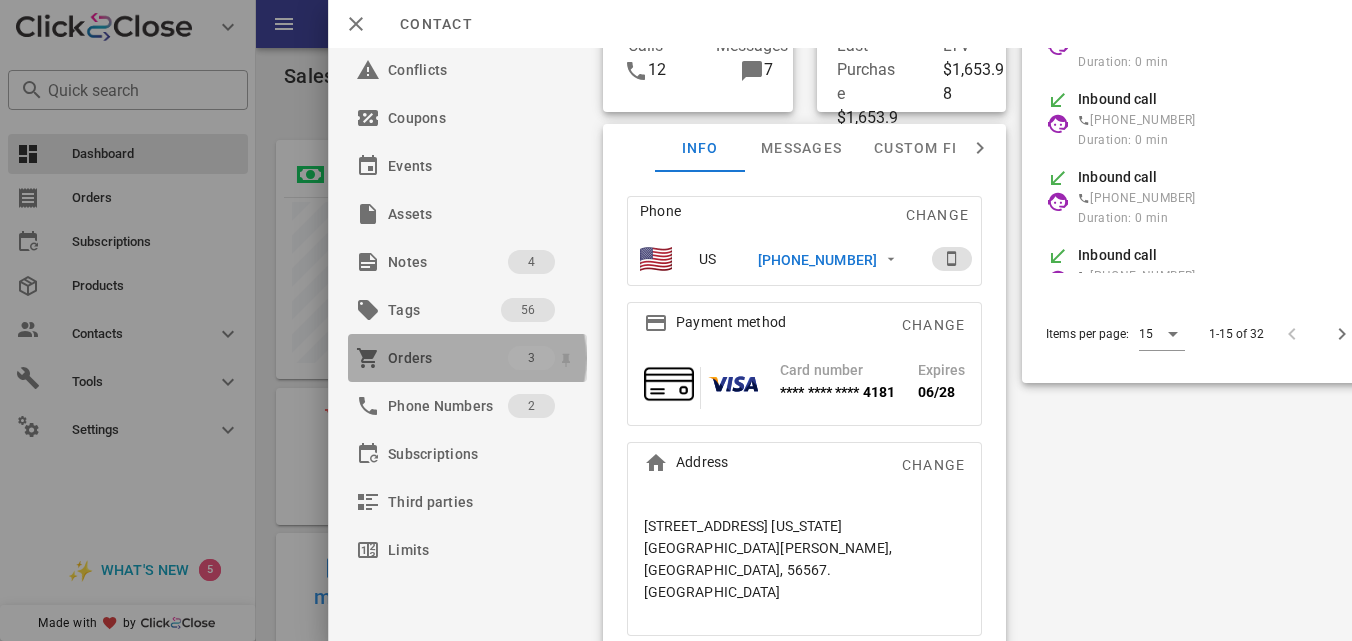 click on "Orders" at bounding box center (448, 358) 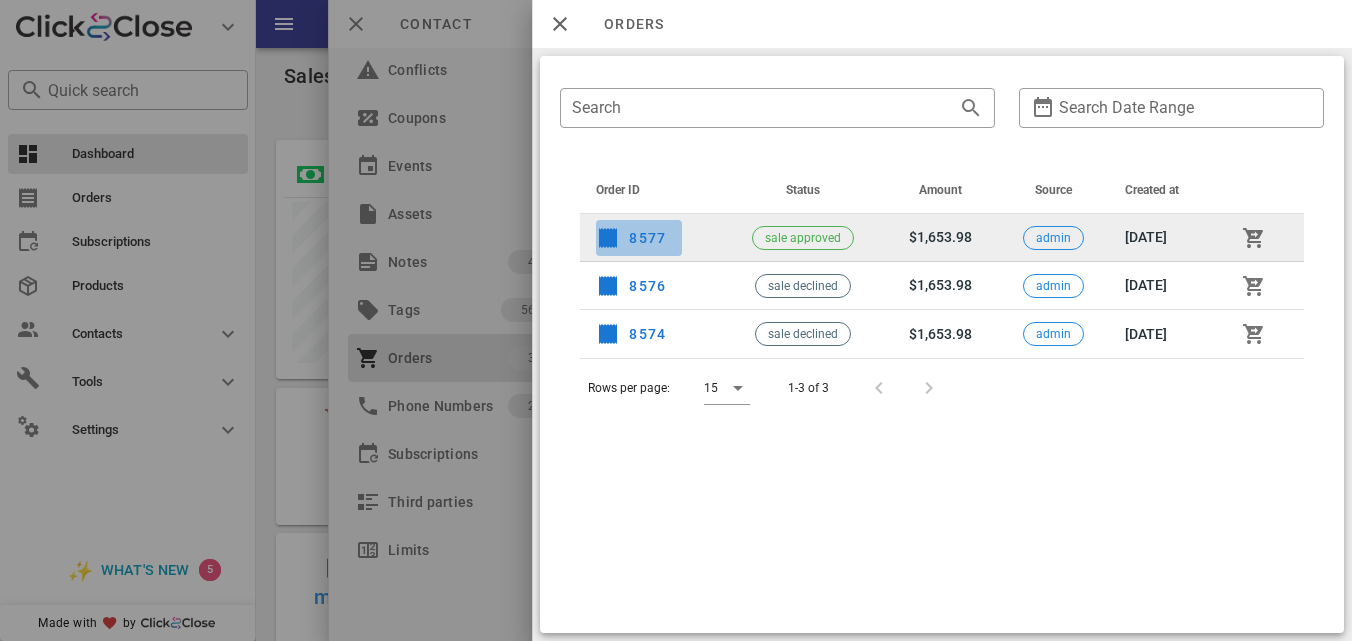 click on "8577" at bounding box center [631, 238] 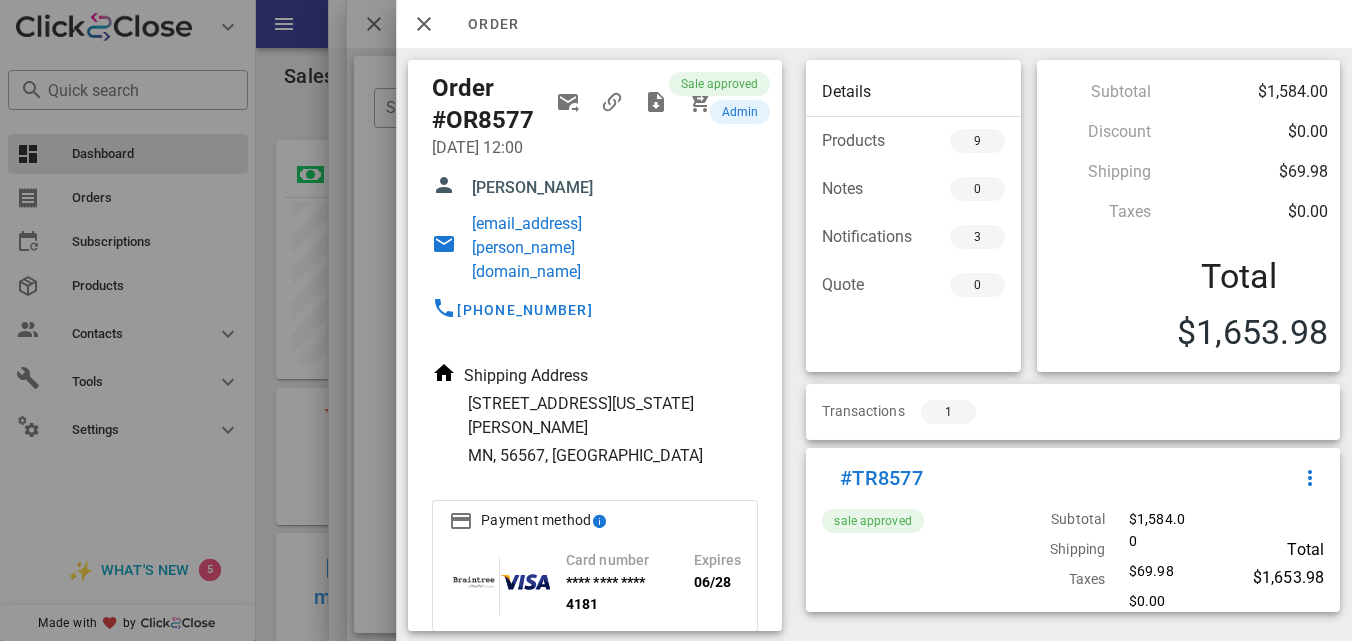 scroll, scrollTop: 333, scrollLeft: 0, axis: vertical 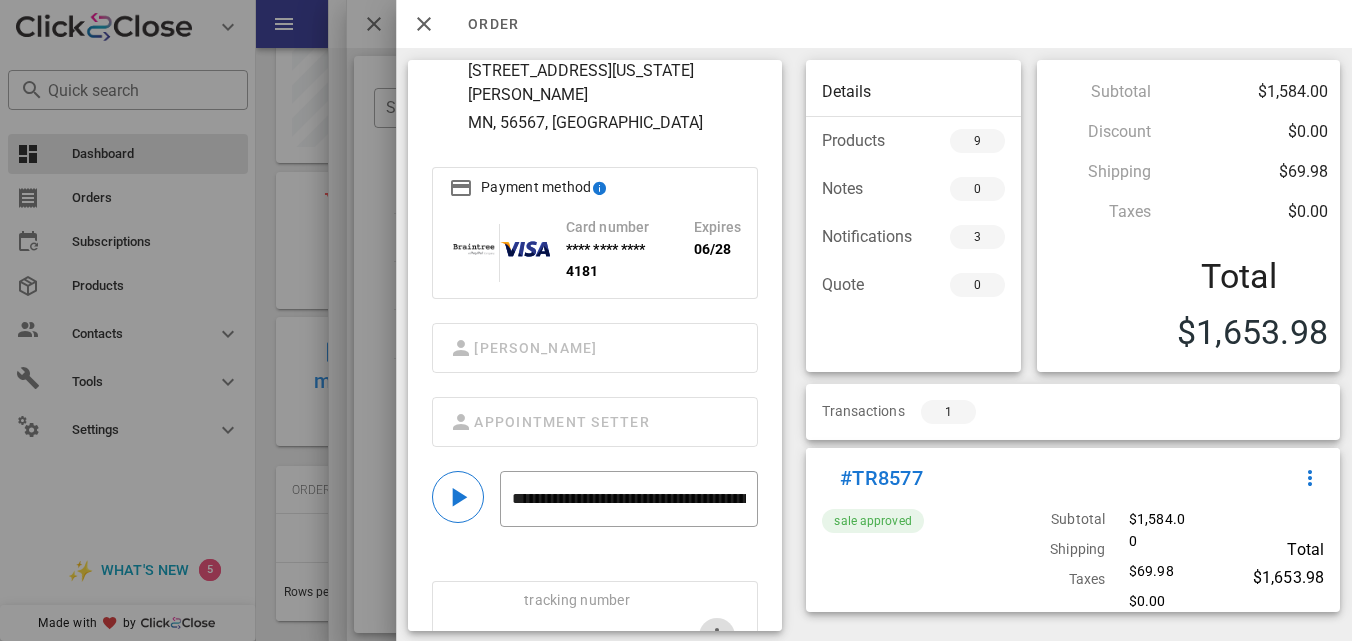 click at bounding box center (717, 636) 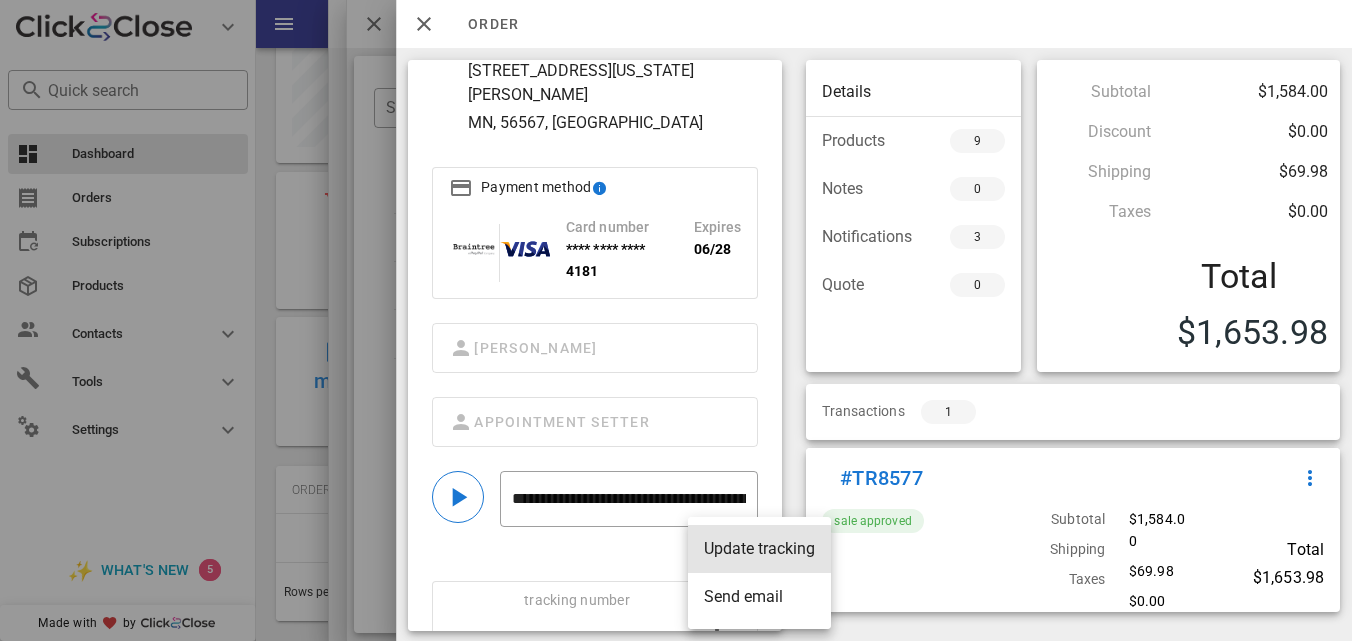 click on "Update tracking" at bounding box center (759, 548) 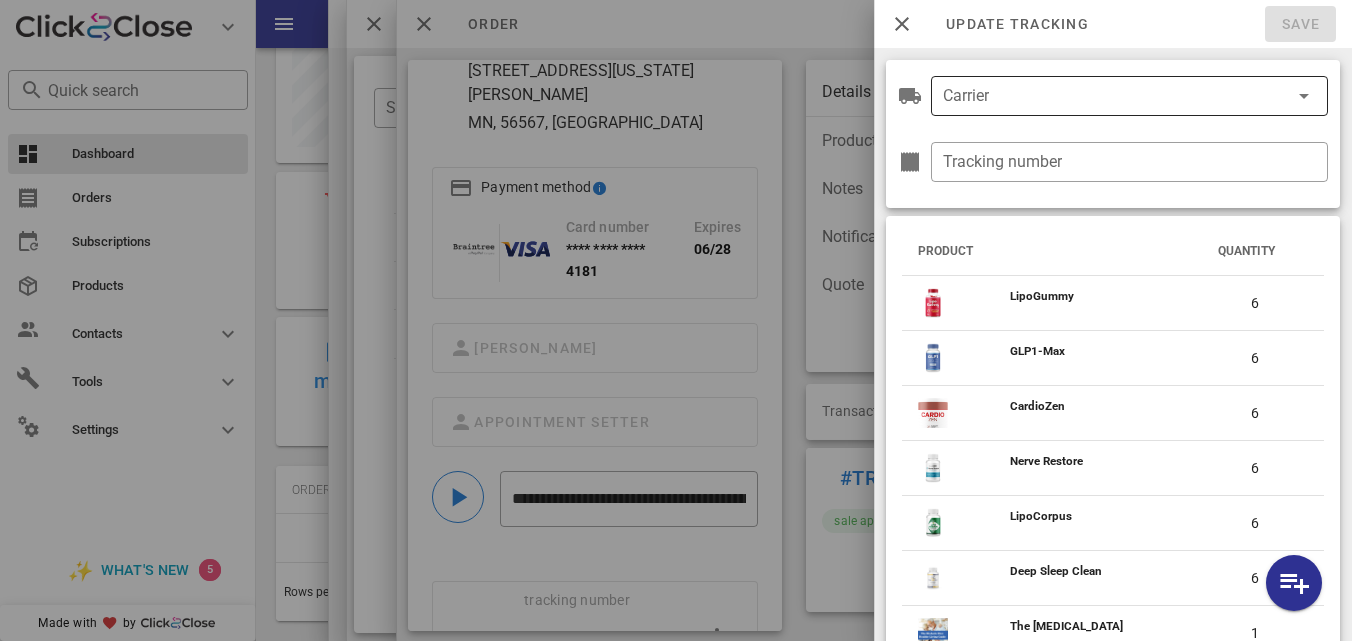 click on "Carrier" at bounding box center (1115, 96) 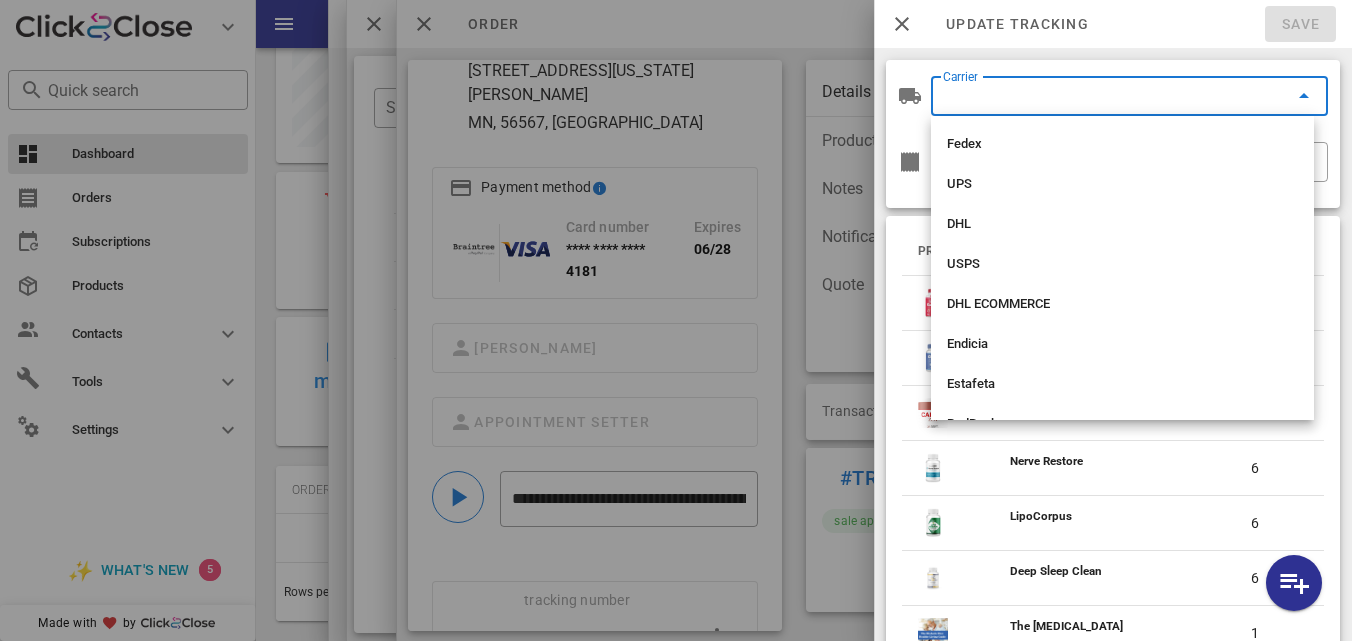 click on "Carrier" at bounding box center (1115, 96) 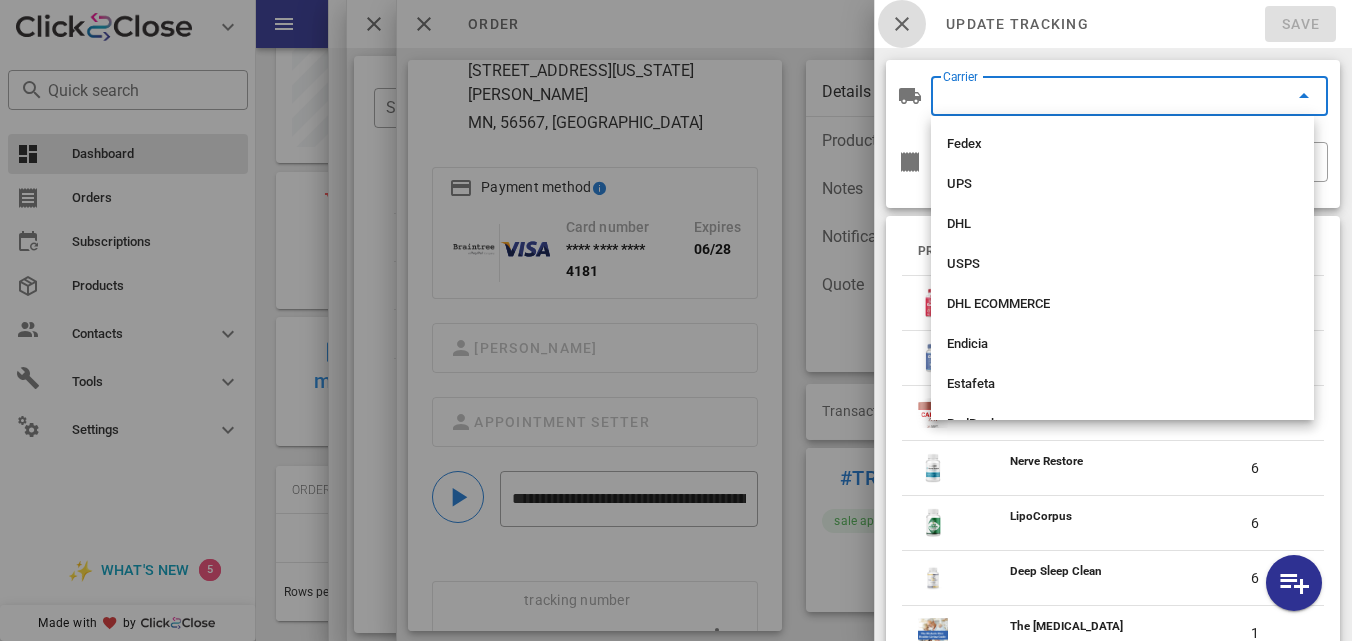 click at bounding box center (902, 24) 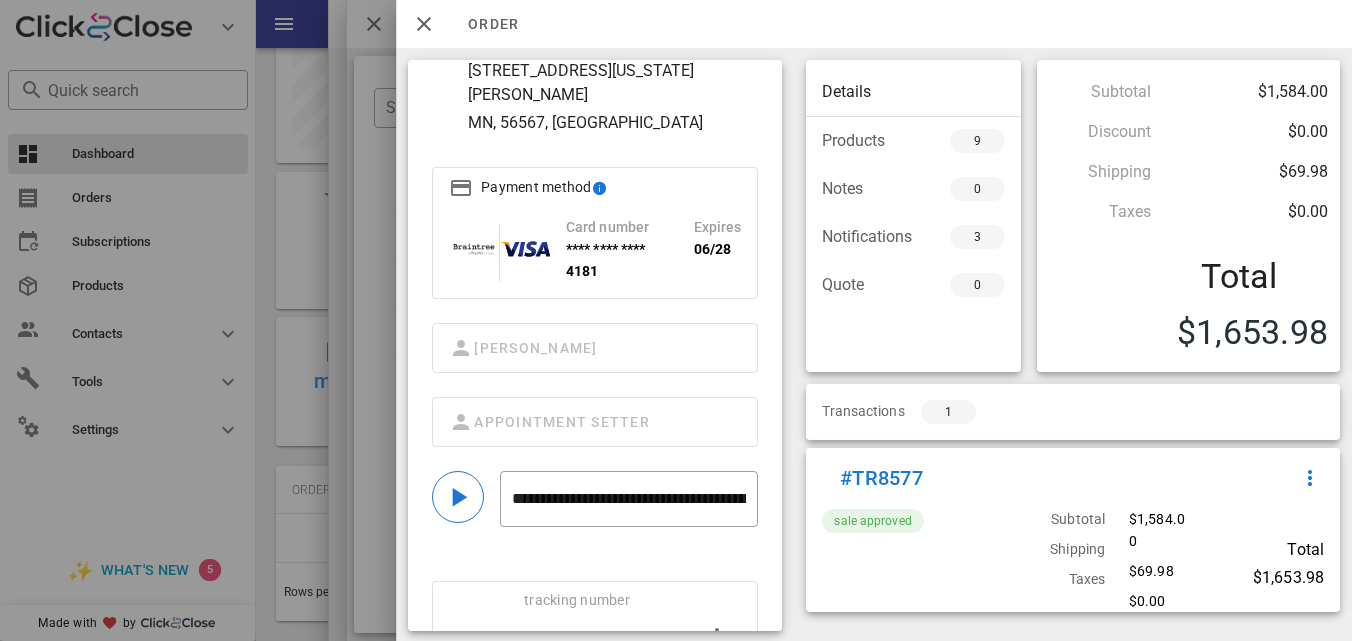 click on "View more trackings" at bounding box center (518, 673) 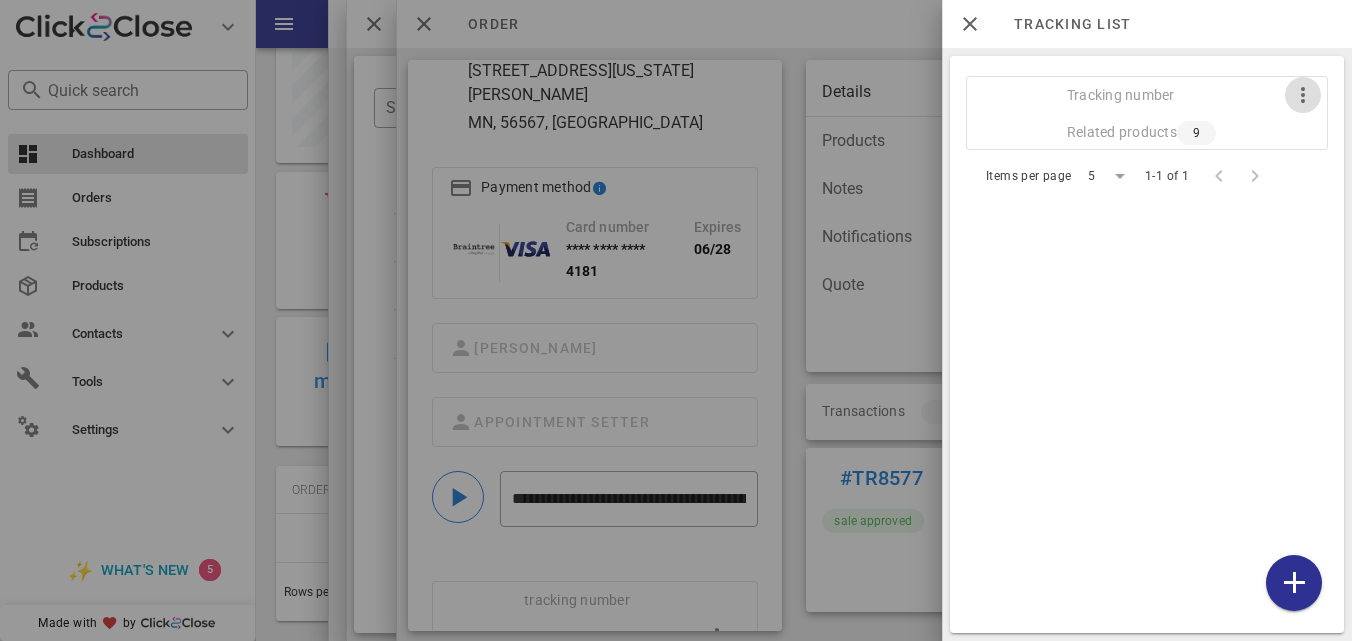 click at bounding box center [1303, 95] 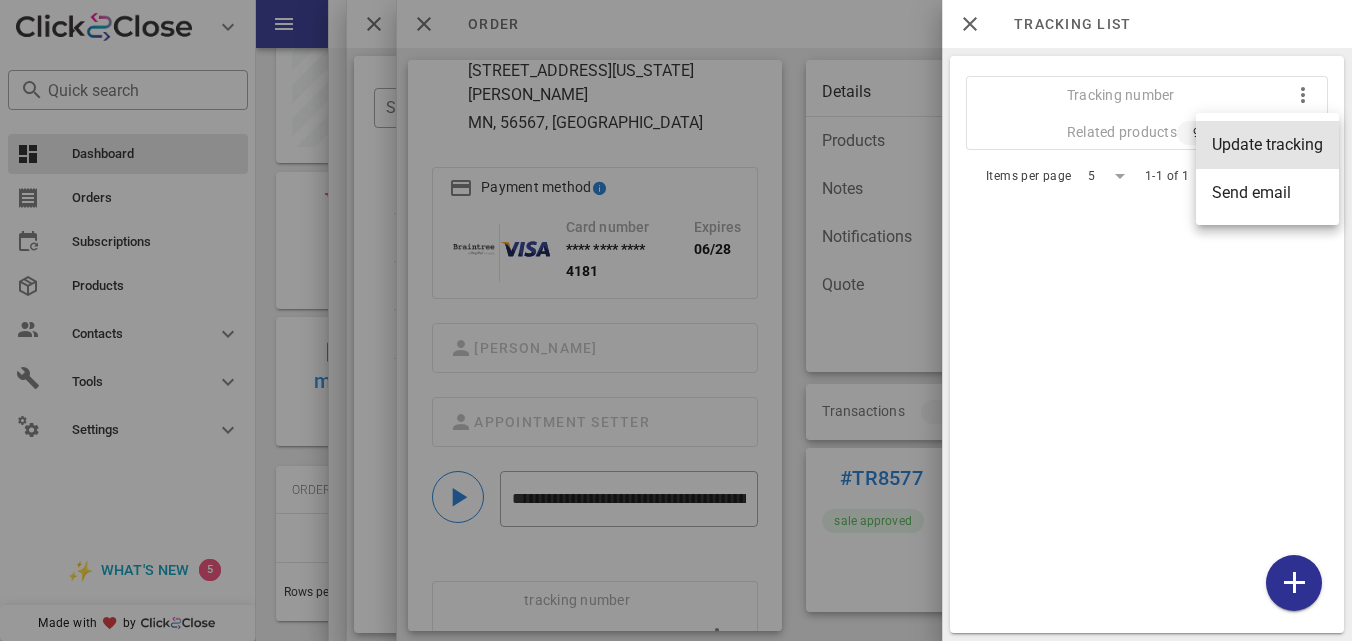 click on "Update tracking" at bounding box center [1267, 144] 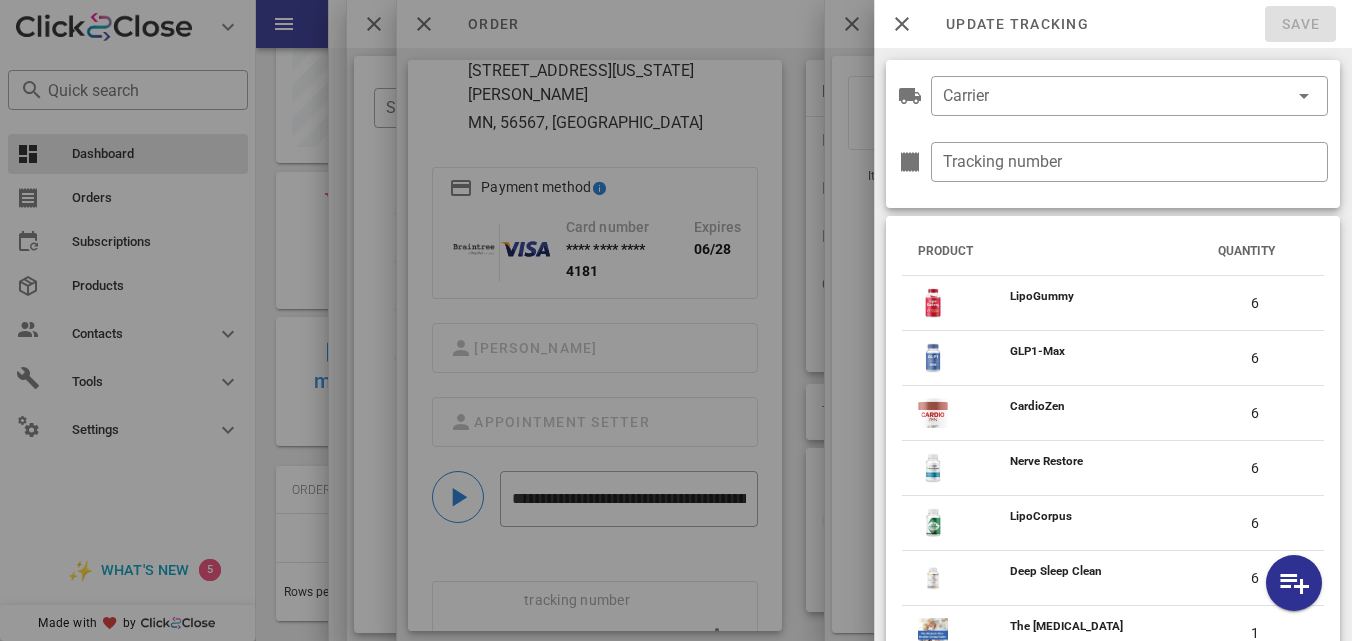 click at bounding box center (910, 162) 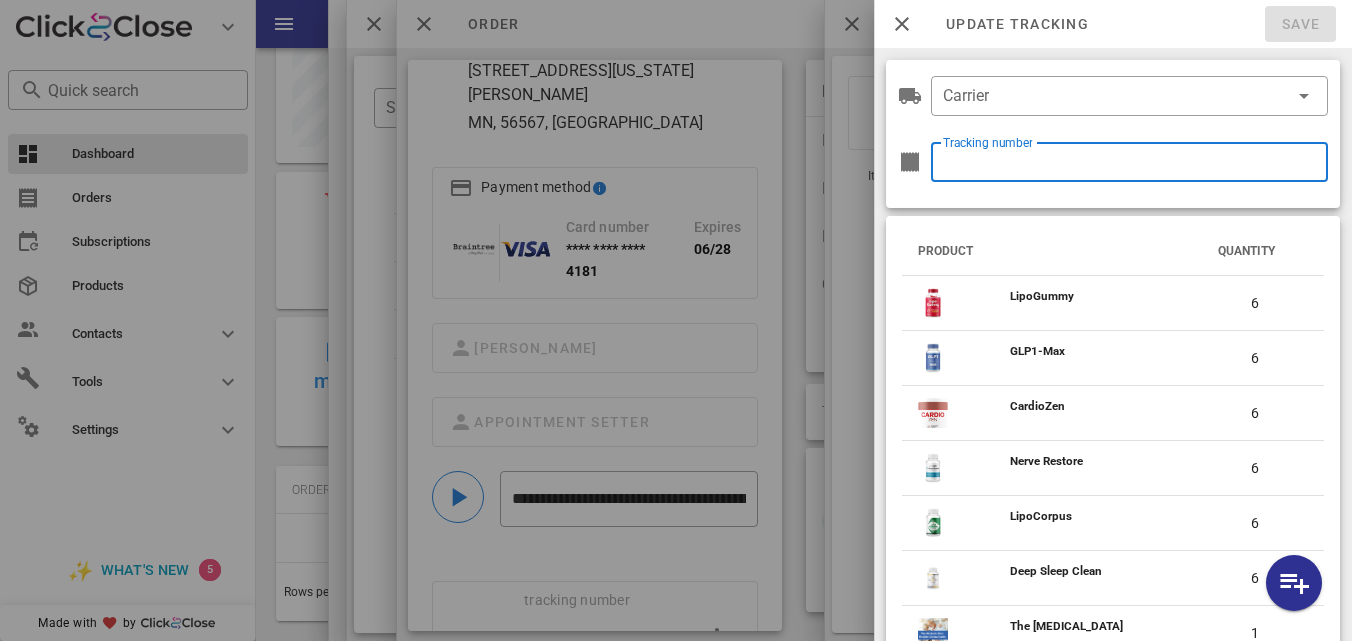 click on "Tracking number" at bounding box center (1129, 162) 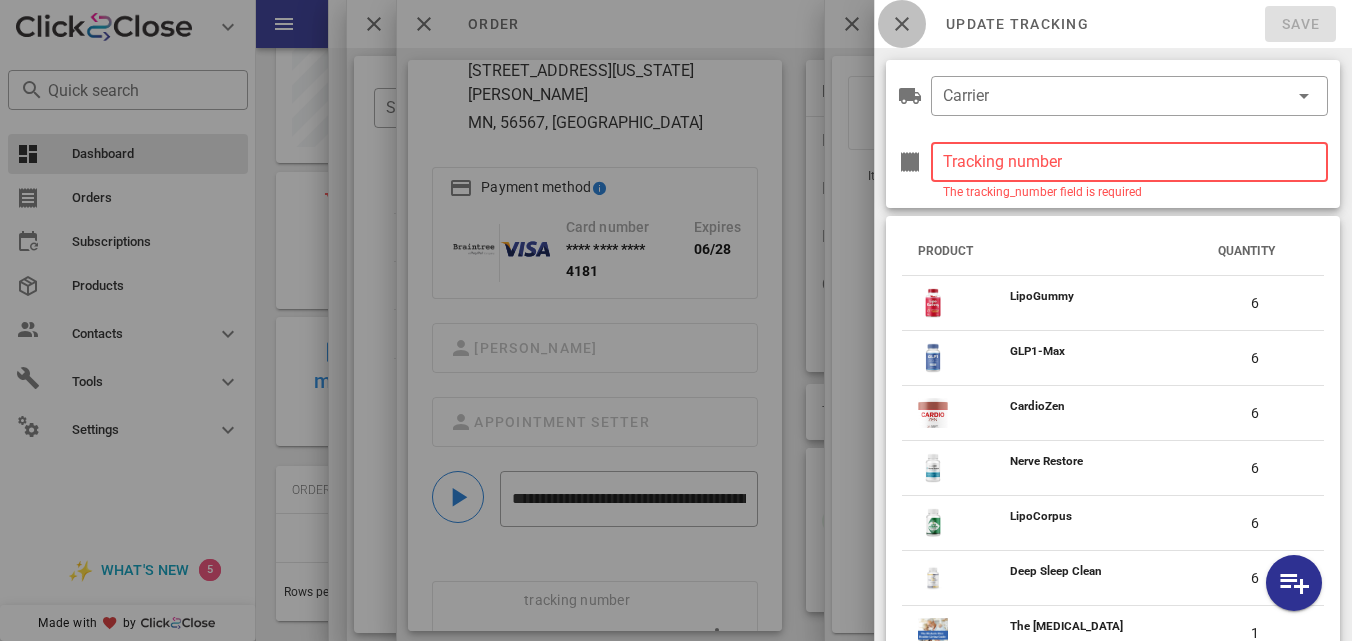 click at bounding box center (902, 24) 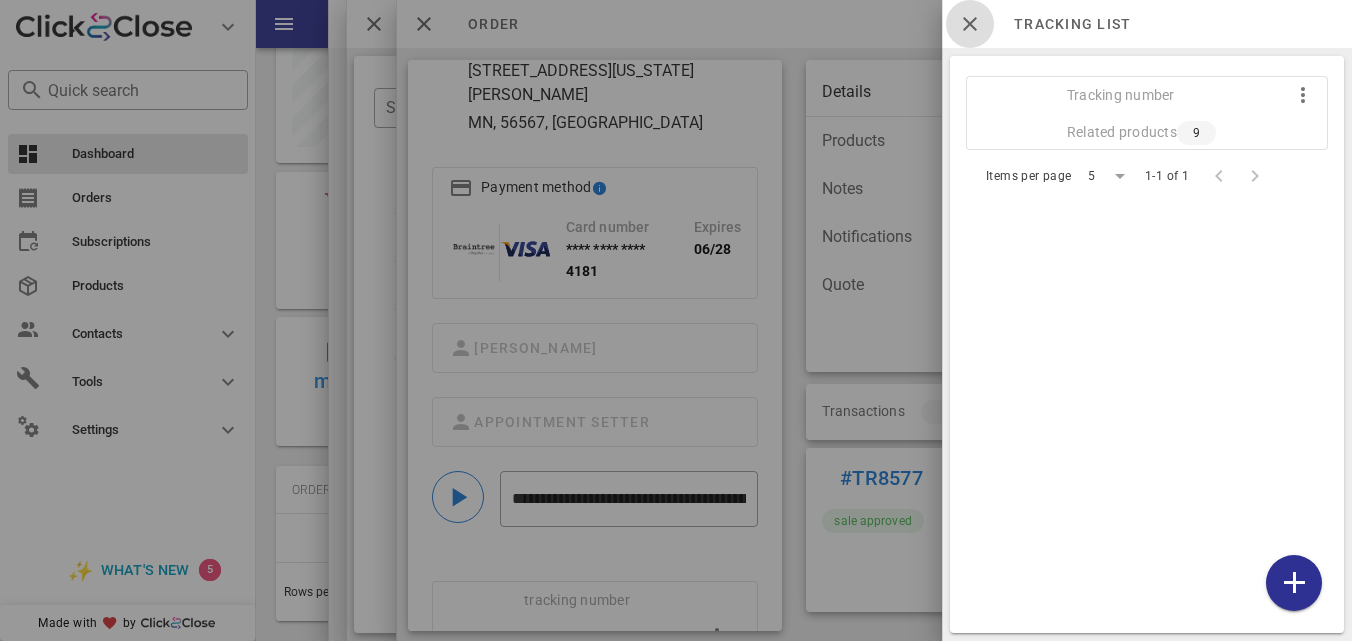 click at bounding box center [970, 24] 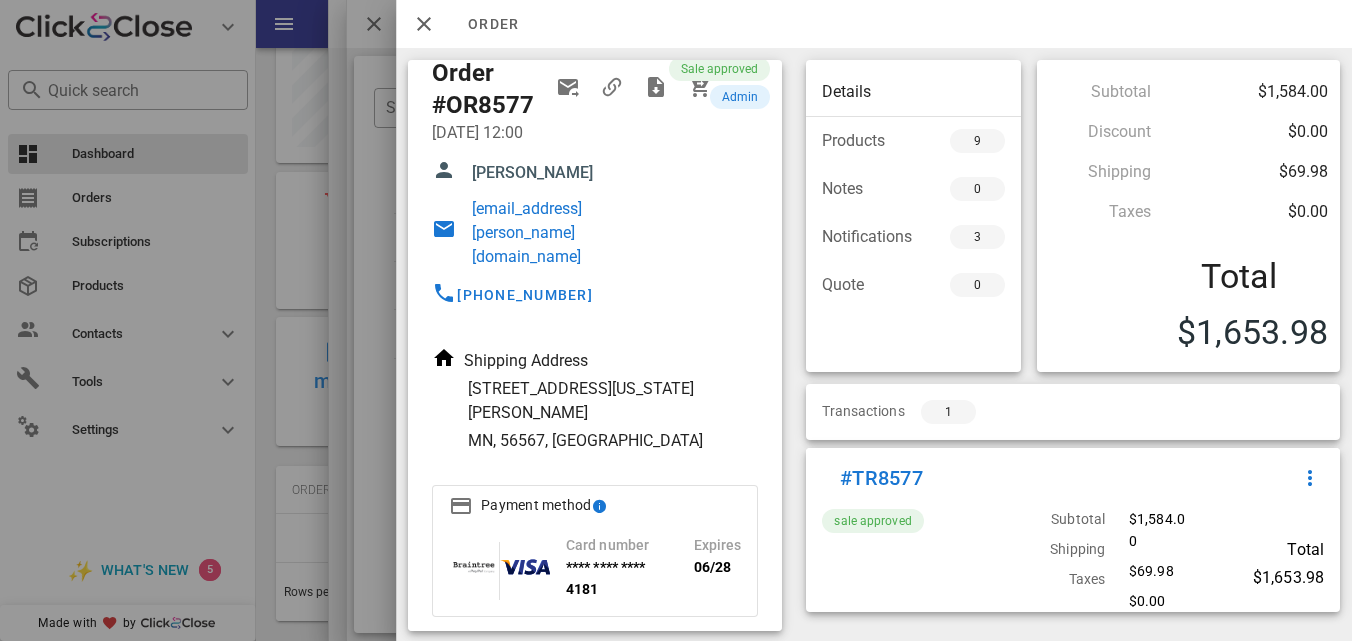 scroll, scrollTop: 0, scrollLeft: 0, axis: both 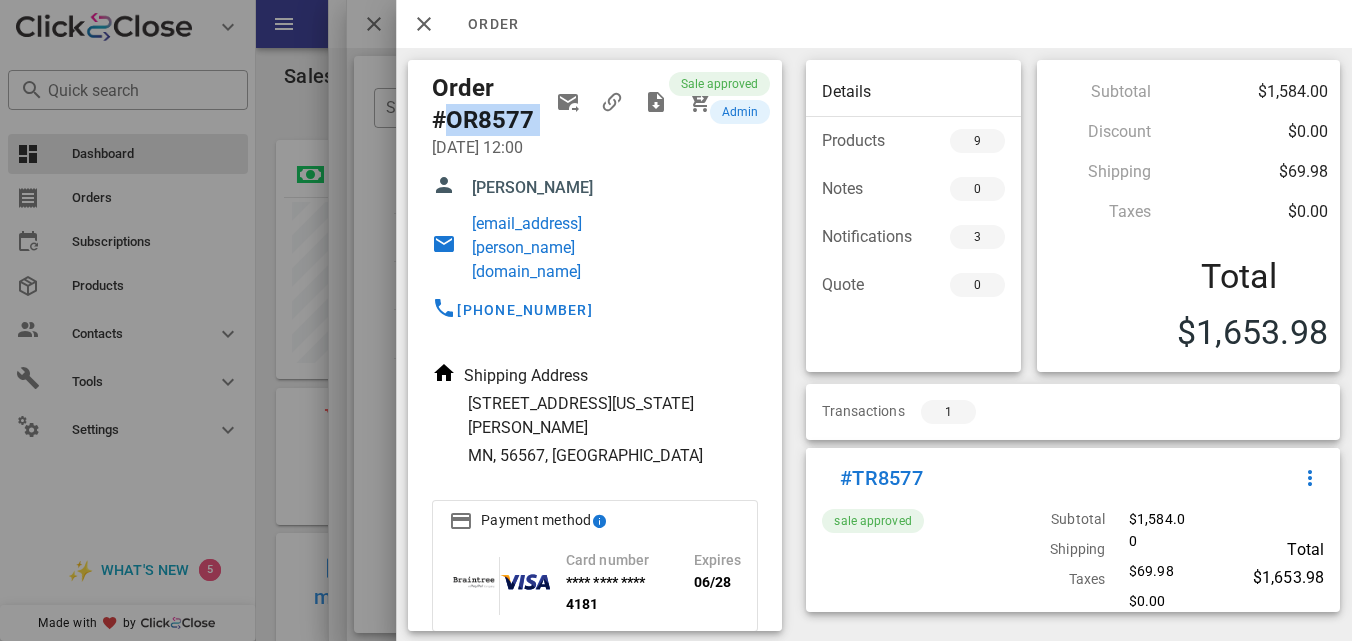 copy on "#OR8577" 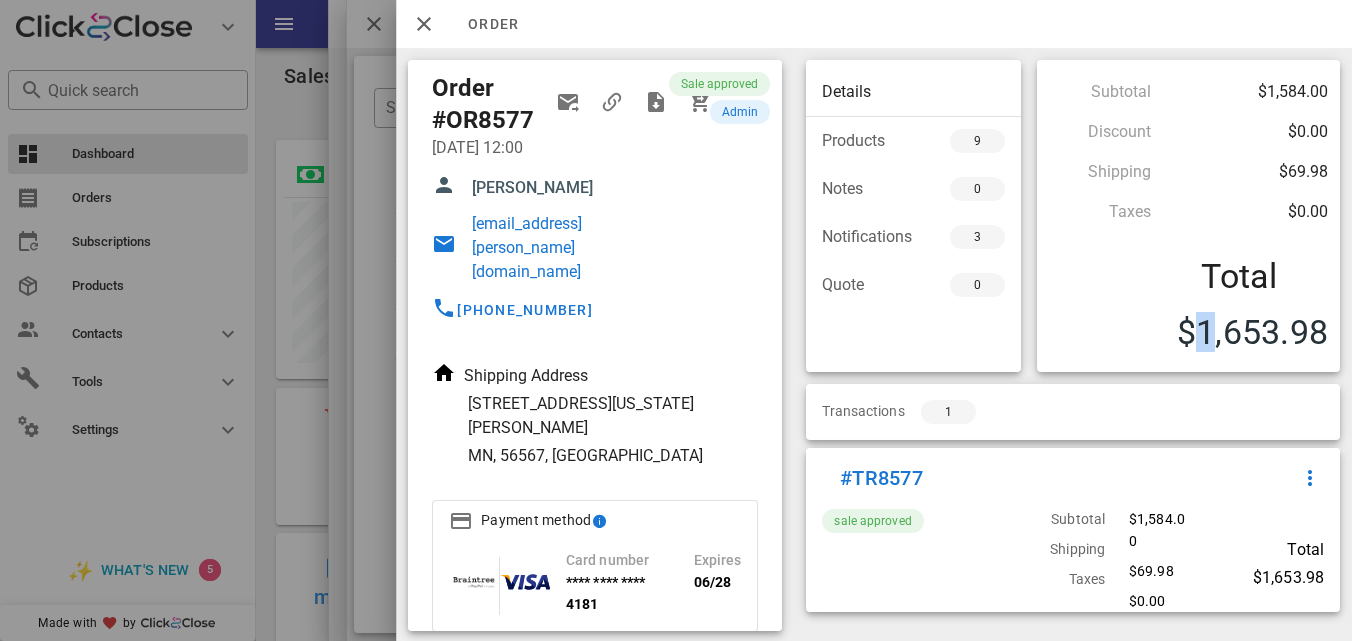 click on "$1,653.98" at bounding box center (1188, 332) 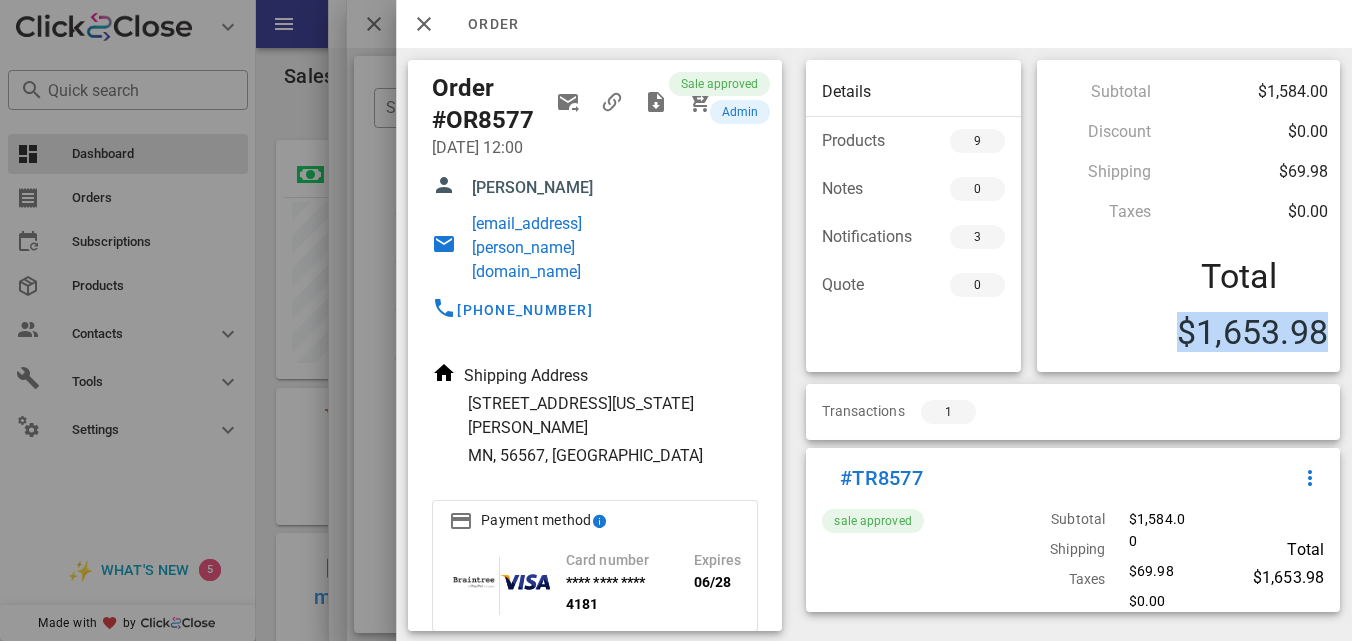 drag, startPoint x: 1183, startPoint y: 332, endPoint x: 1325, endPoint y: 332, distance: 142 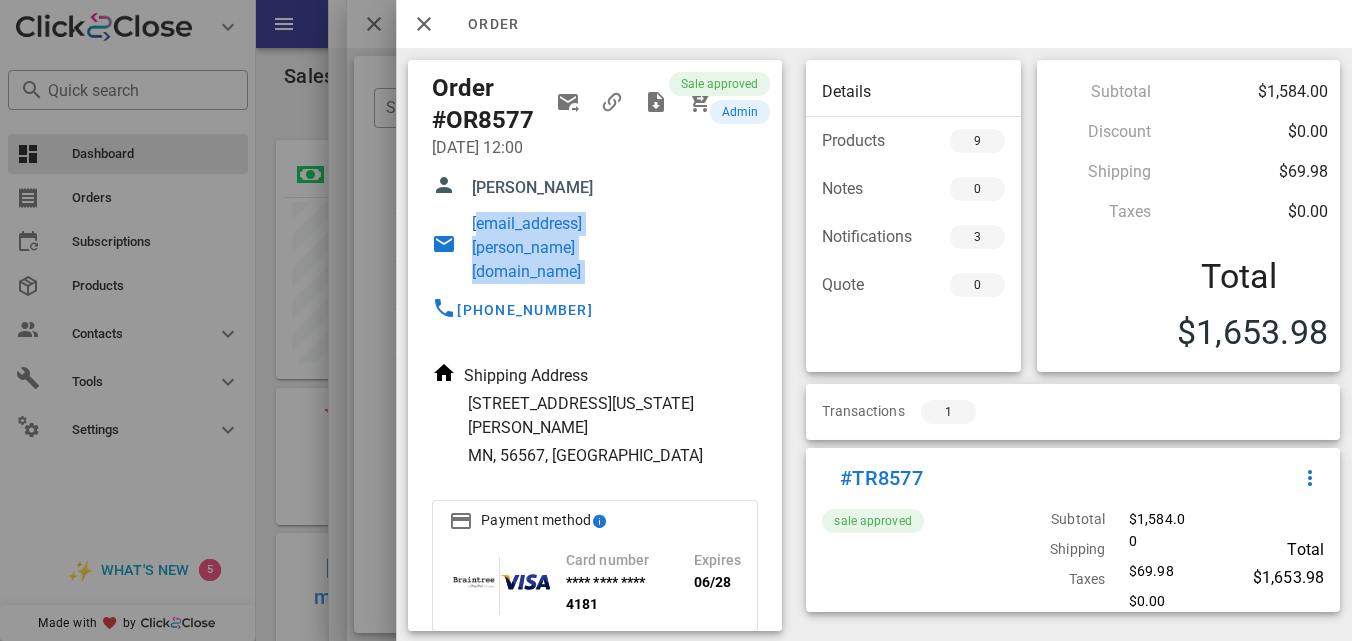 drag, startPoint x: 465, startPoint y: 224, endPoint x: 602, endPoint y: 277, distance: 146.89452 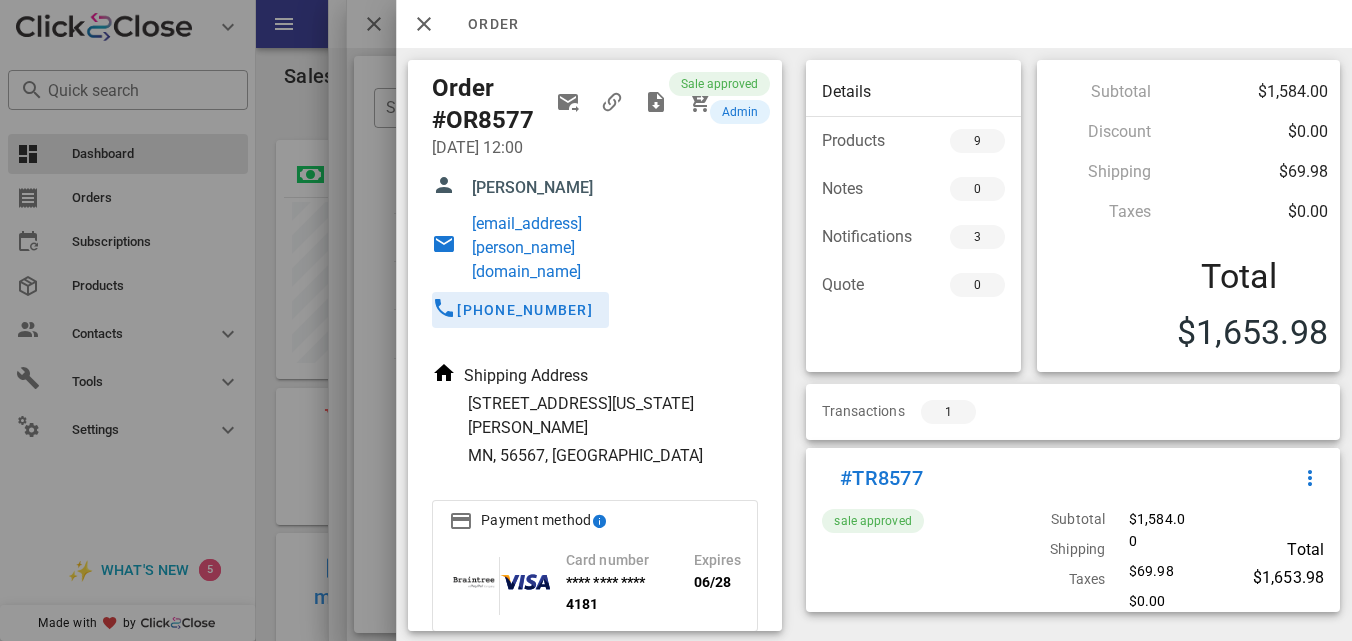drag, startPoint x: 577, startPoint y: 269, endPoint x: 681, endPoint y: 265, distance: 104.0769 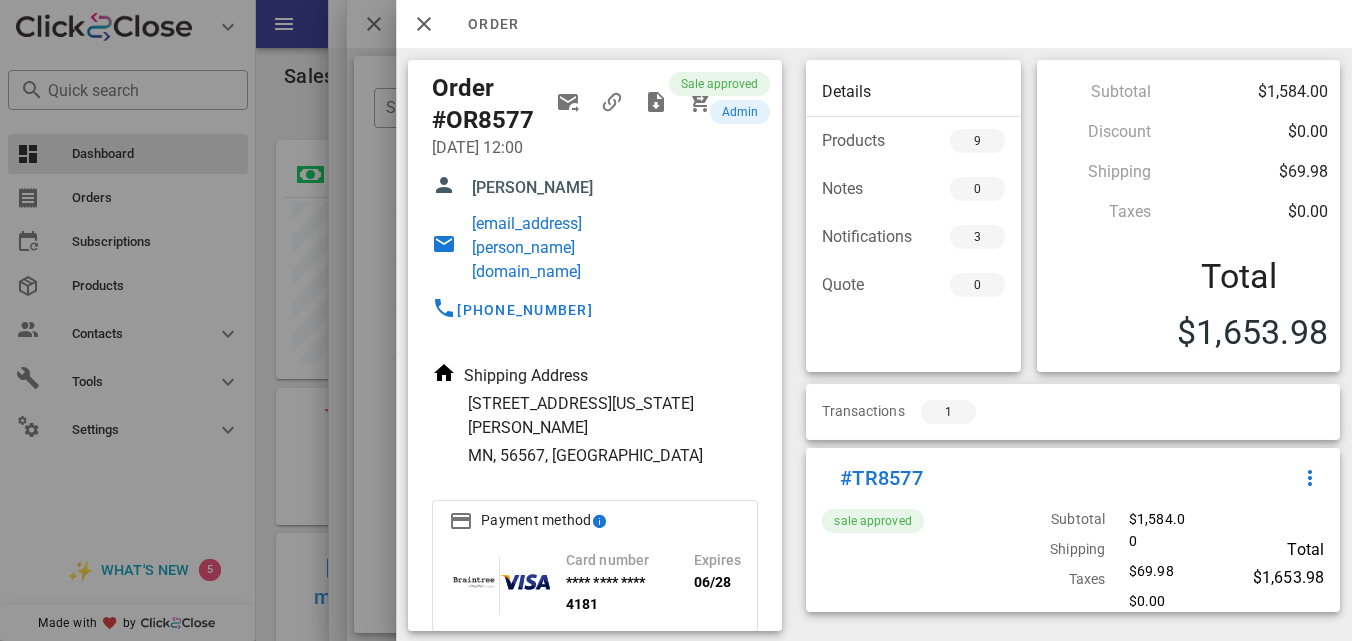 click on "Sale approved admin" at bounding box center [719, 206] 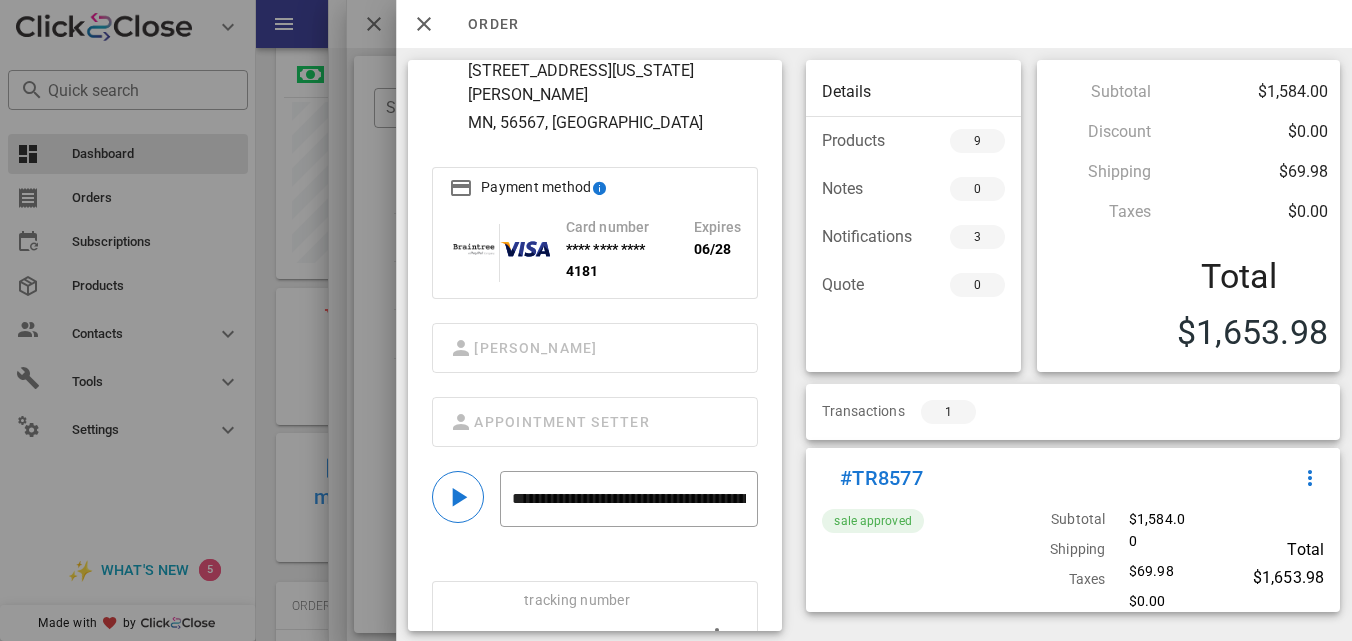 scroll, scrollTop: 0, scrollLeft: 0, axis: both 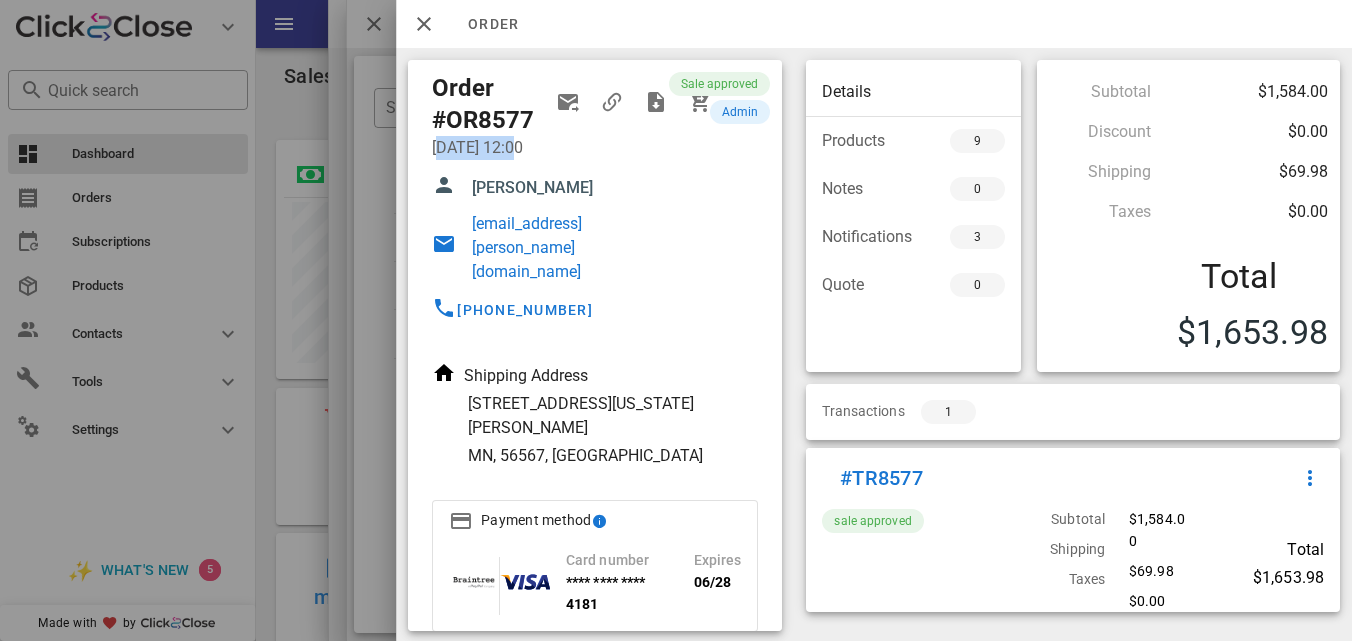drag, startPoint x: 435, startPoint y: 149, endPoint x: 519, endPoint y: 145, distance: 84.095184 